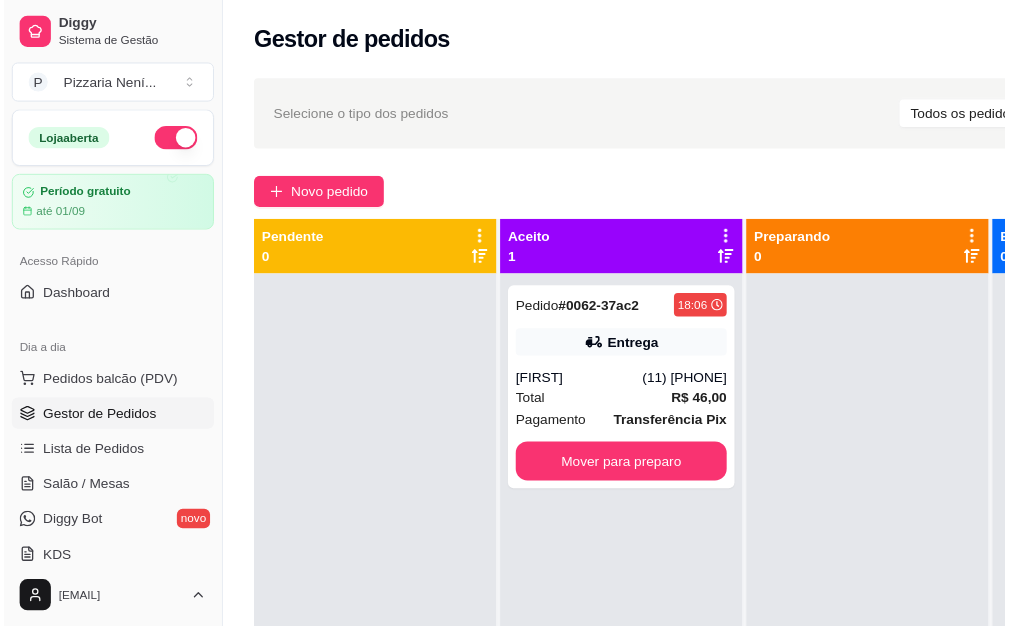 scroll, scrollTop: 0, scrollLeft: 0, axis: both 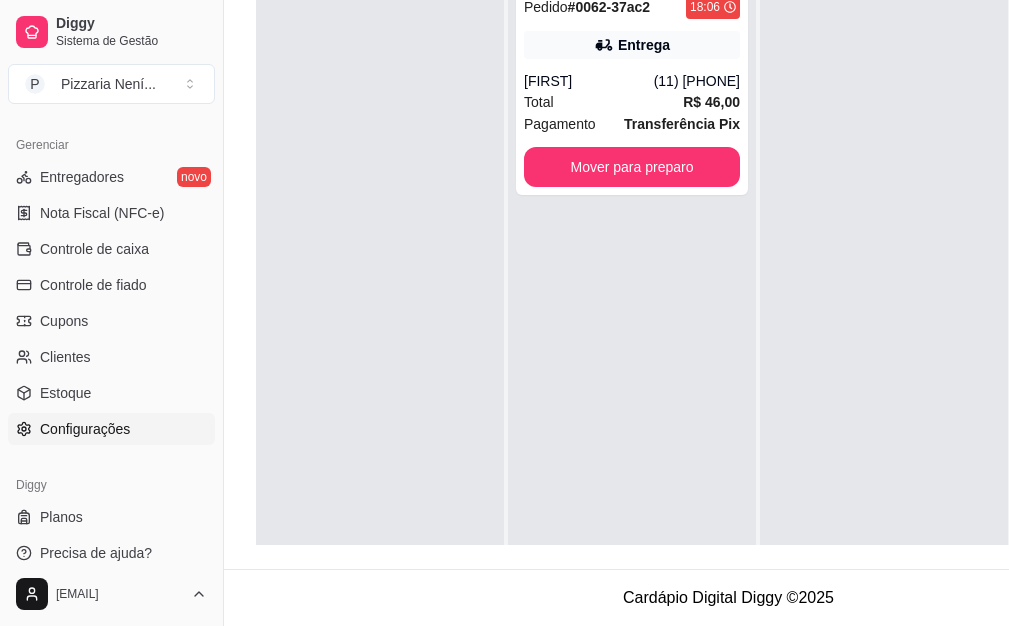 click on "Configurações" at bounding box center (85, 429) 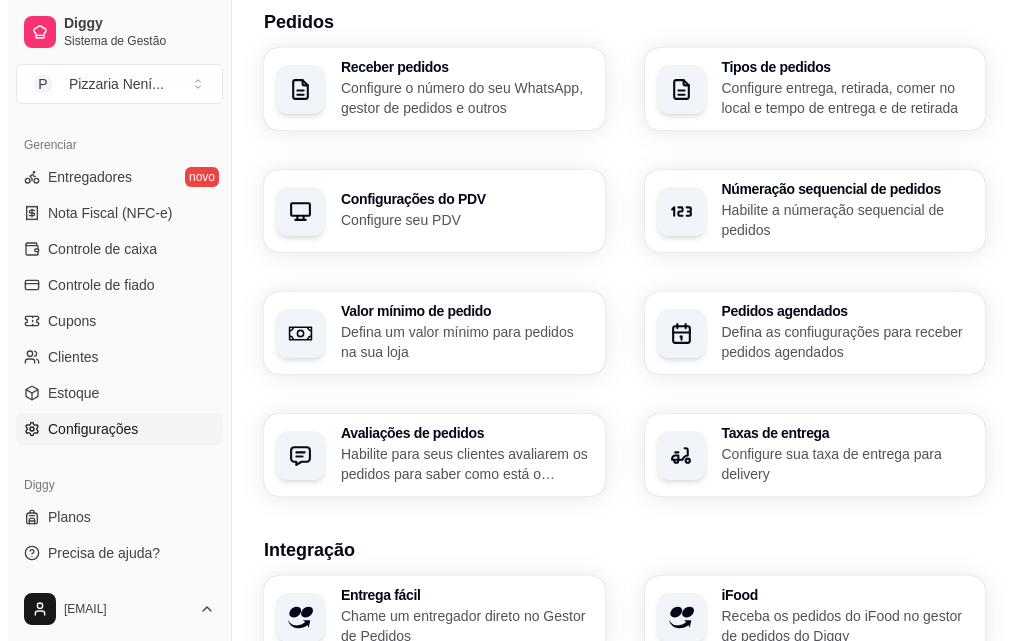 scroll, scrollTop: 834, scrollLeft: 0, axis: vertical 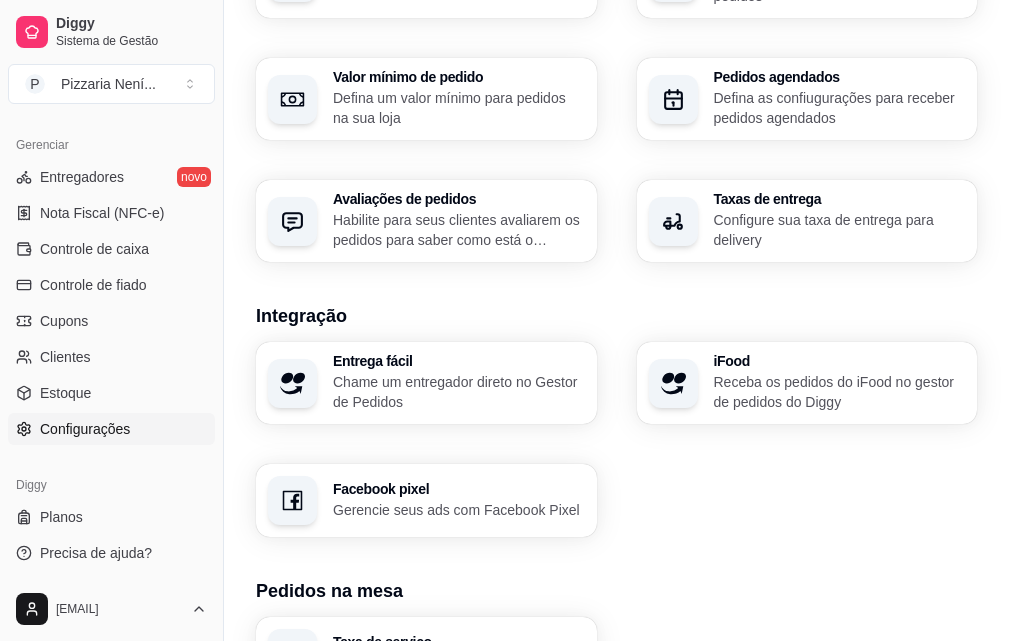 click on "Configurações de impressão" at bounding box center [458, 815] 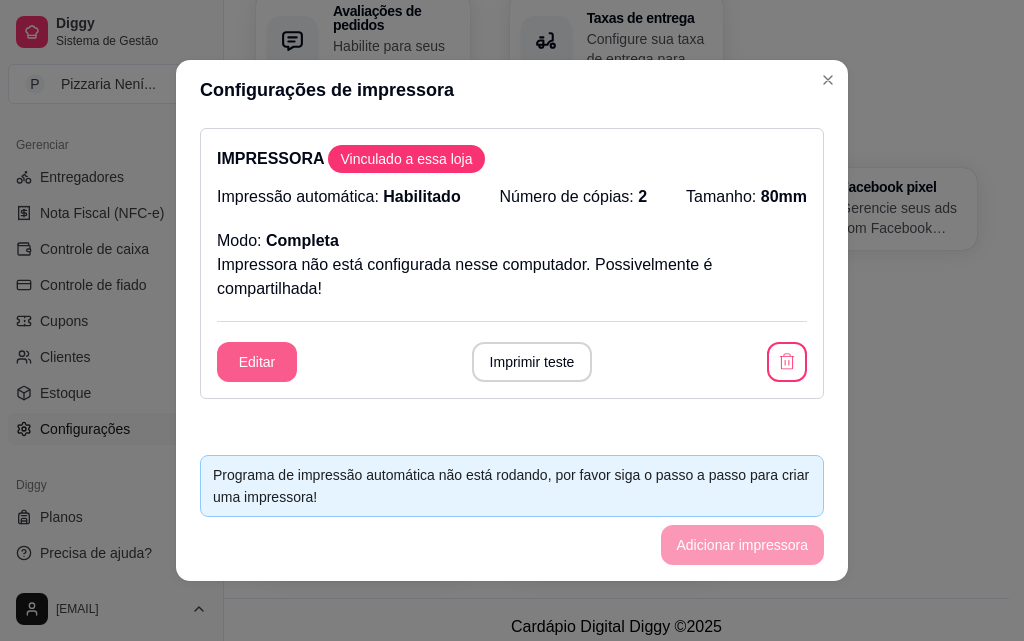 click on "Editar" at bounding box center [257, 362] 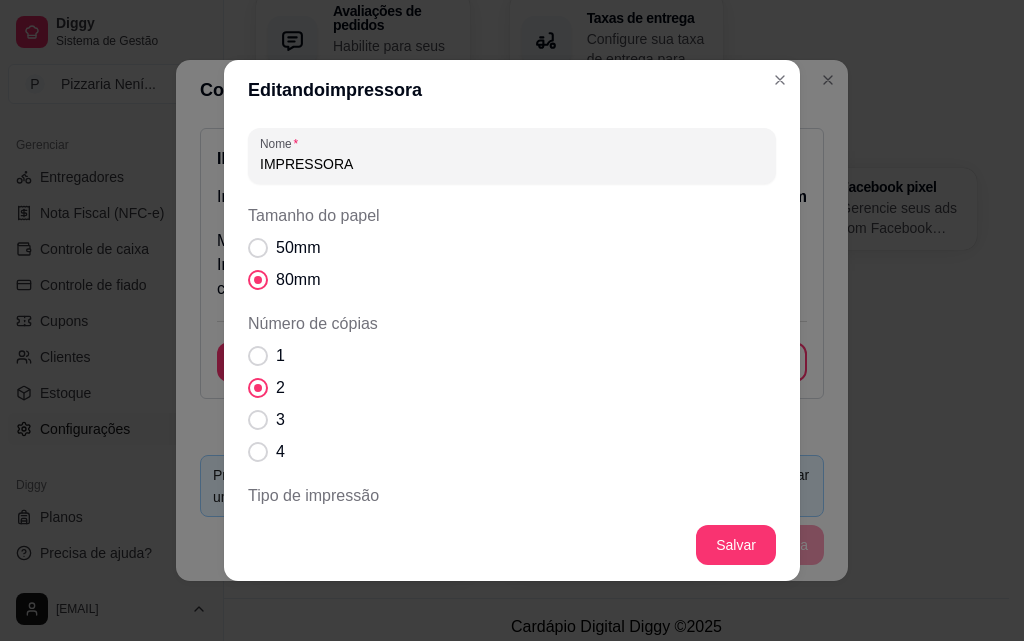 scroll, scrollTop: 265, scrollLeft: 0, axis: vertical 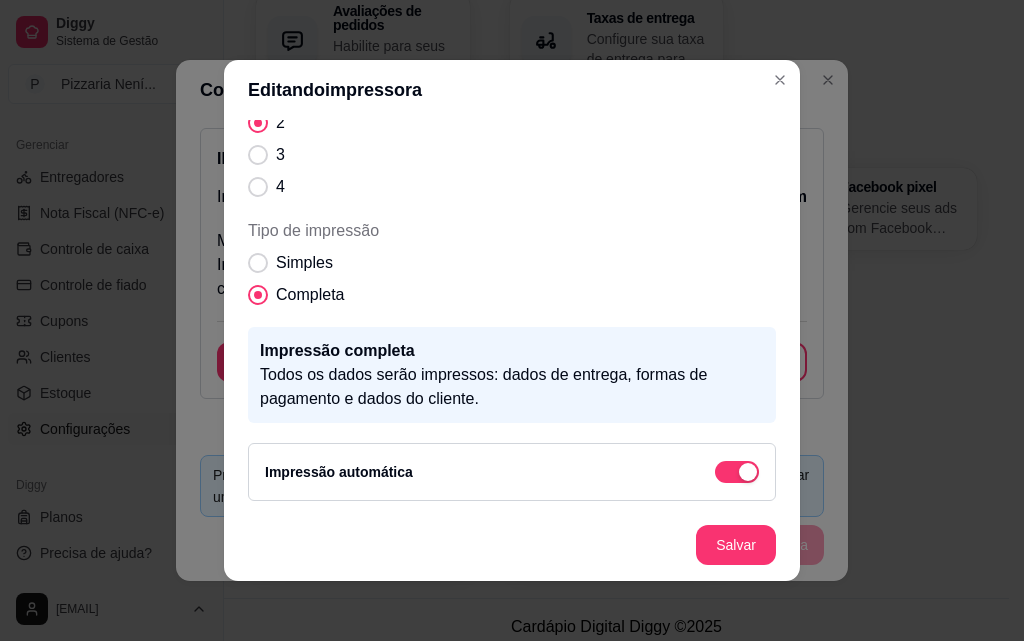 click on "Todos os dados serão impressos: dados de entrega, formas de pagamento e dados do cliente." at bounding box center [512, 387] 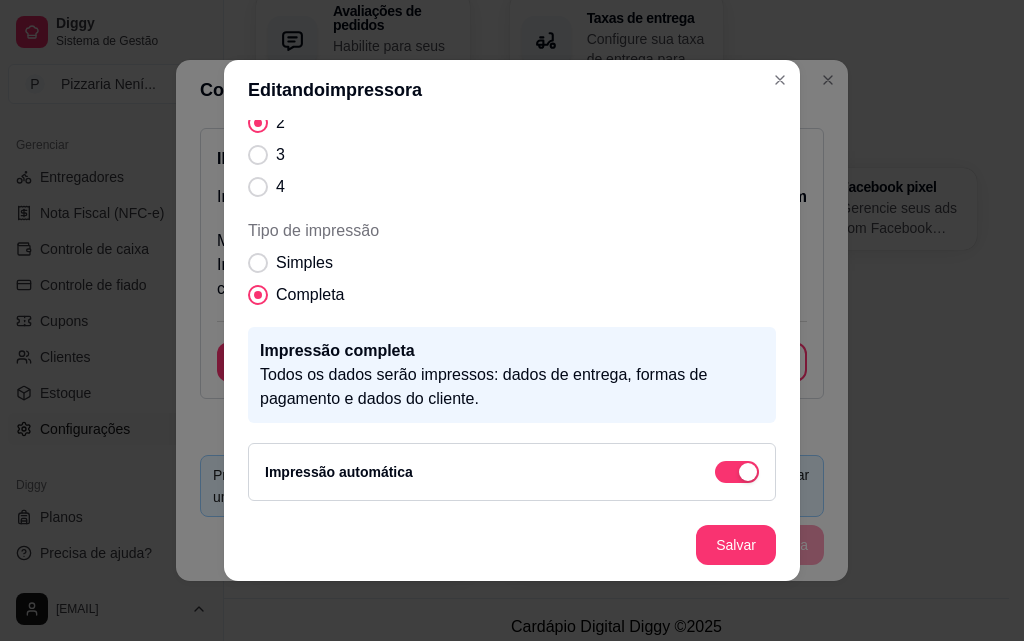 click on "Todos os dados serão impressos: dados de entrega, formas de pagamento e dados do cliente." at bounding box center (512, 387) 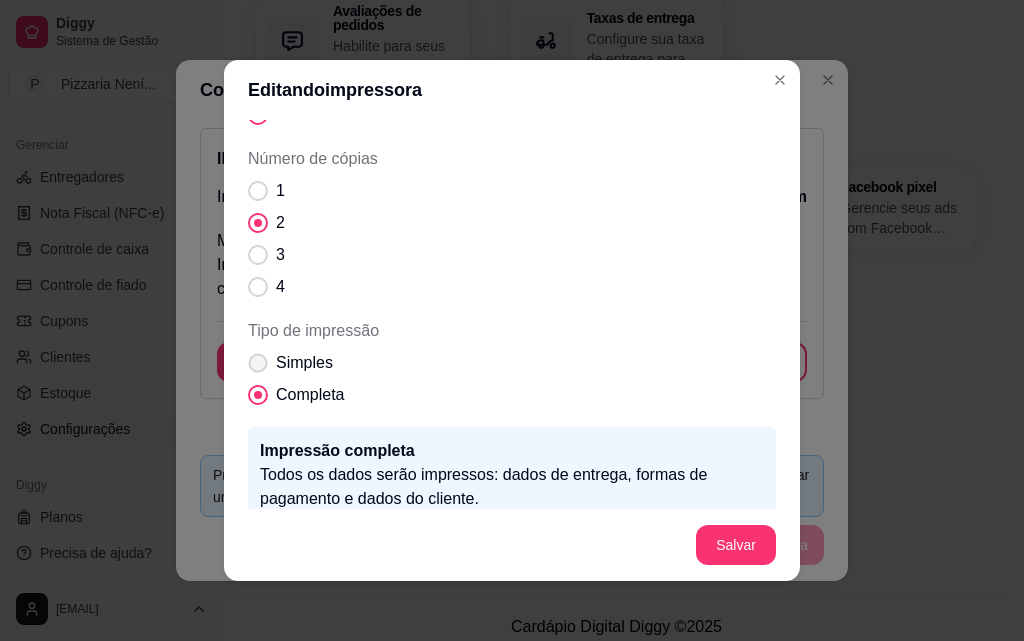 click at bounding box center (258, 363) 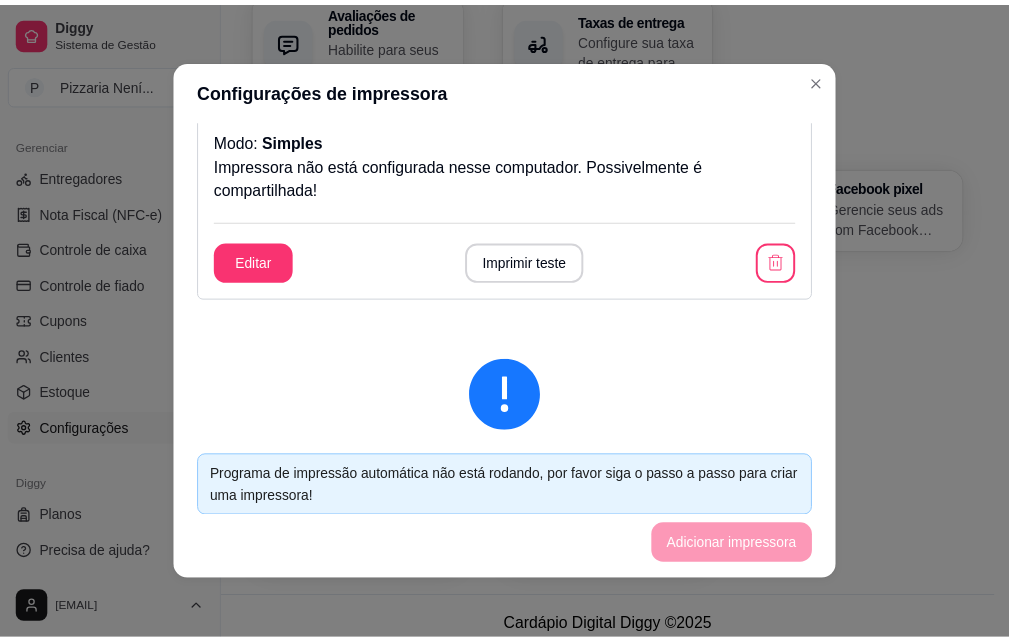 scroll, scrollTop: 0, scrollLeft: 0, axis: both 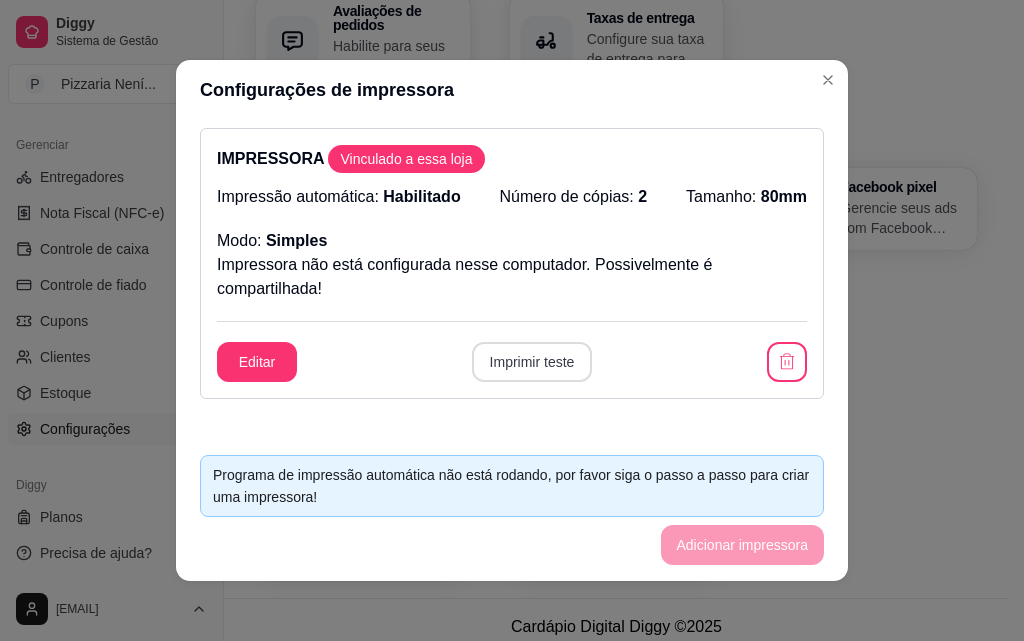 click on "Imprimir teste" at bounding box center [532, 362] 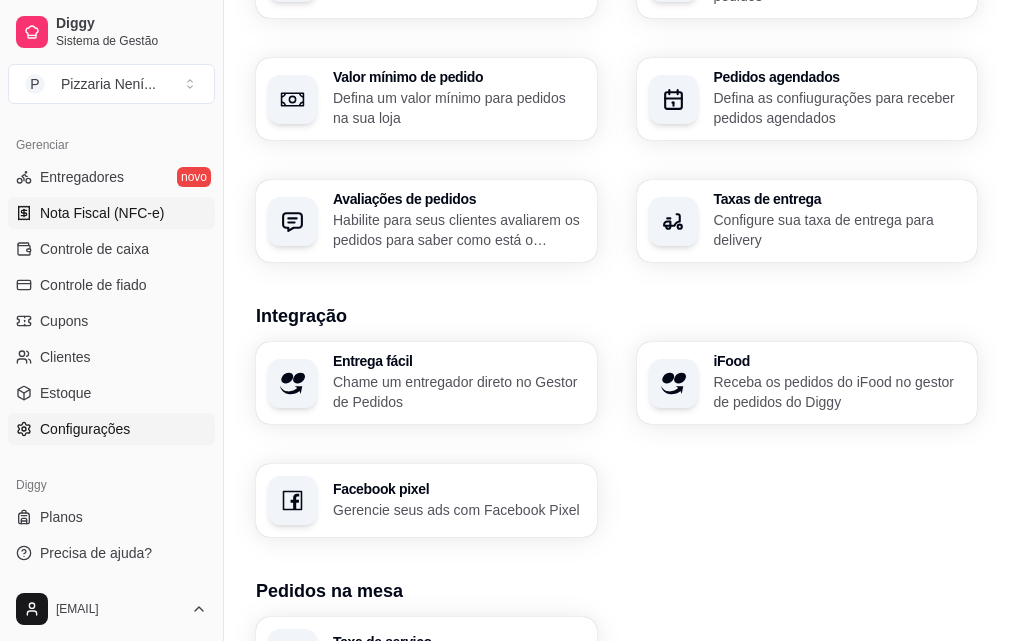 scroll, scrollTop: 634, scrollLeft: 0, axis: vertical 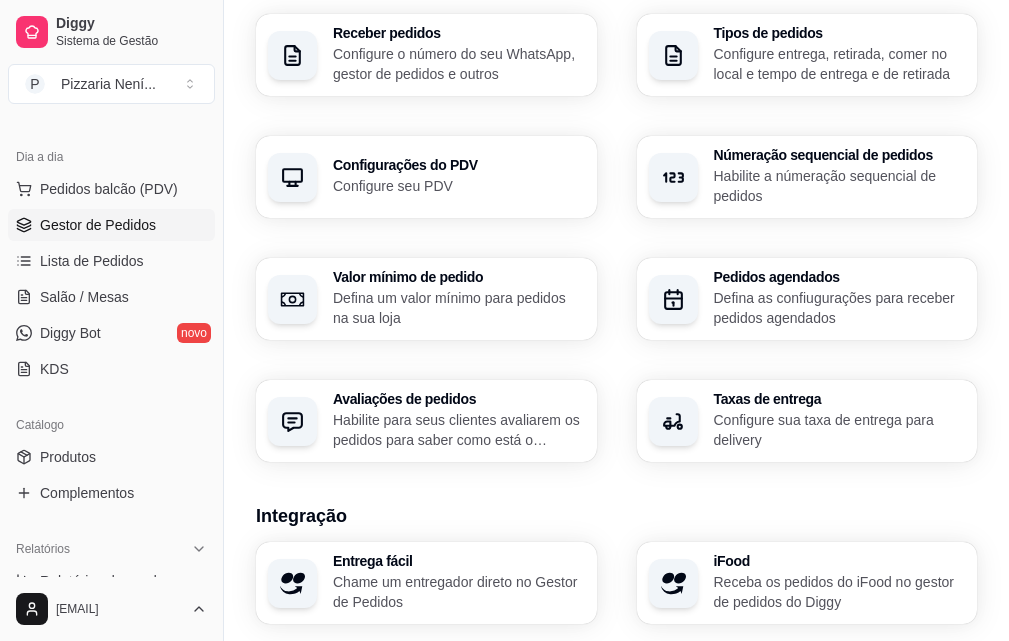 click on "Gestor de Pedidos" at bounding box center [111, 225] 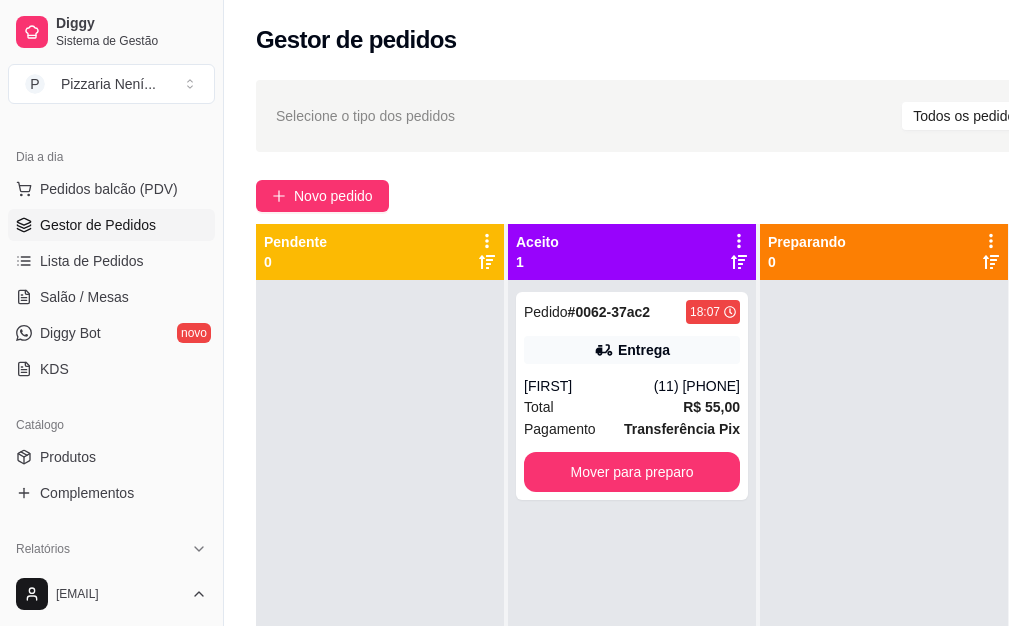 scroll, scrollTop: 320, scrollLeft: 0, axis: vertical 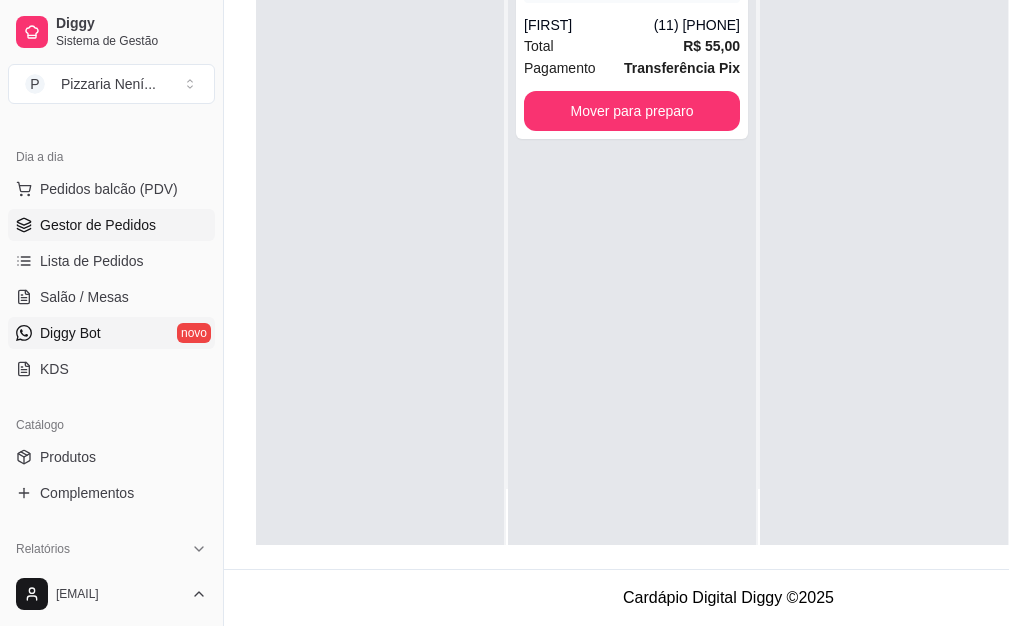 click on "Diggy Bot novo" at bounding box center (111, 333) 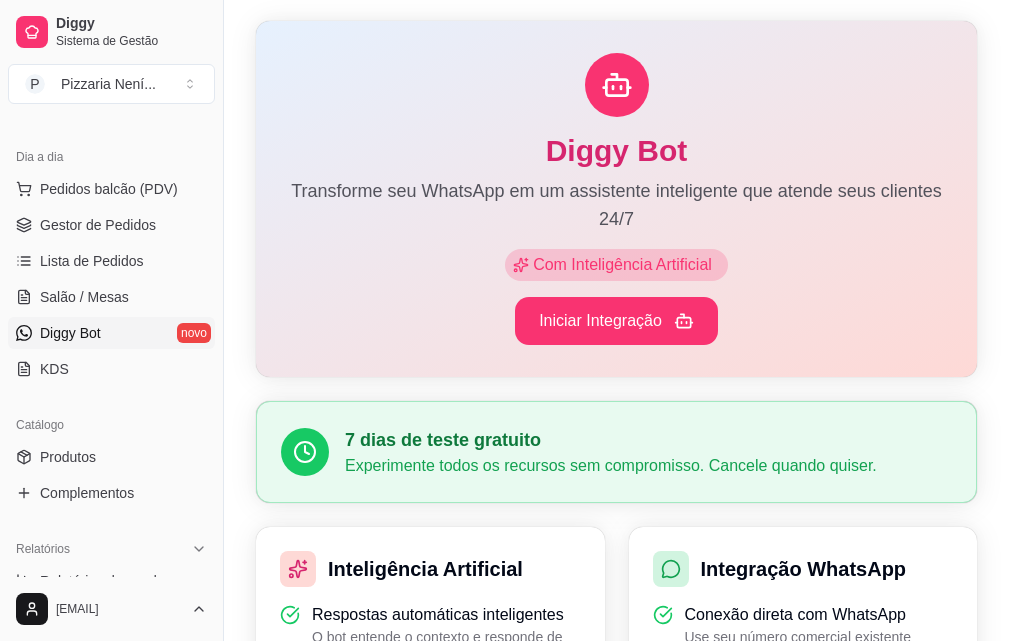 scroll, scrollTop: 0, scrollLeft: 0, axis: both 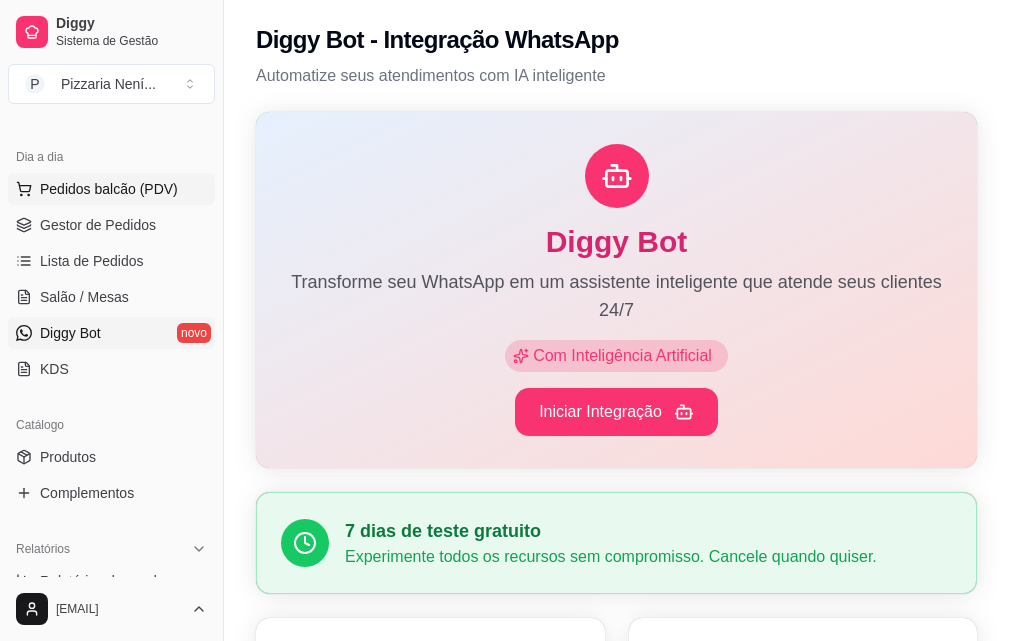 click on "Pedidos balcão (PDV)" at bounding box center (109, 189) 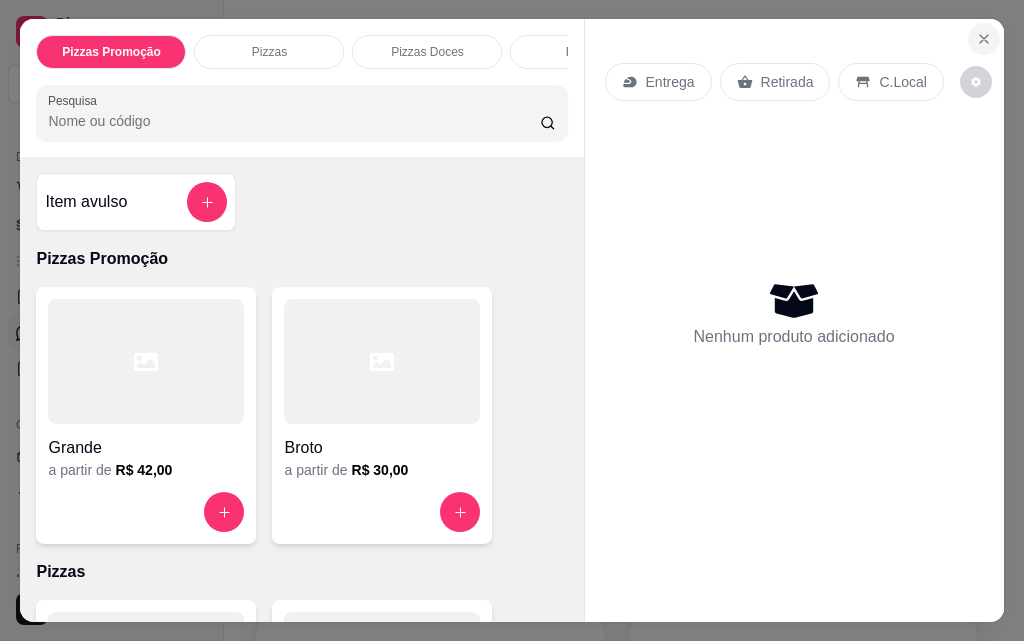 click at bounding box center (984, 39) 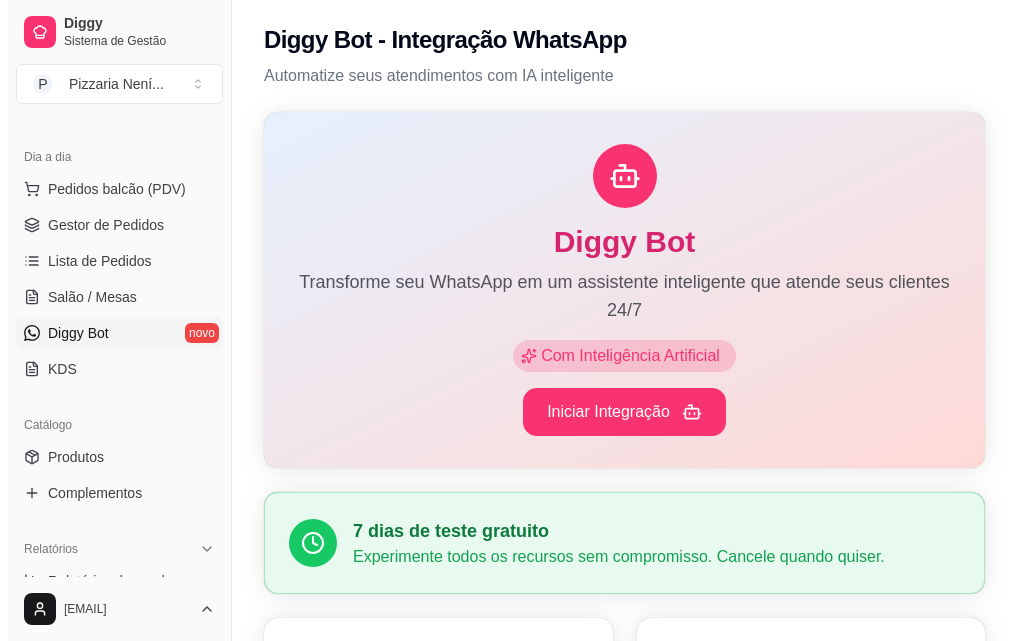 scroll, scrollTop: 0, scrollLeft: 0, axis: both 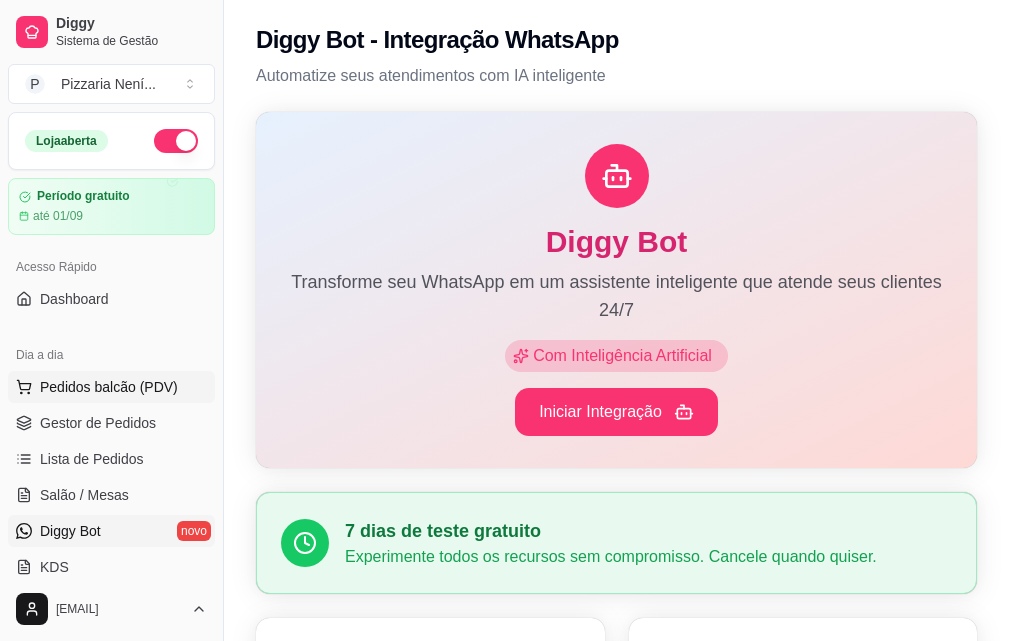 click on "Pedidos balcão (PDV)" at bounding box center (109, 387) 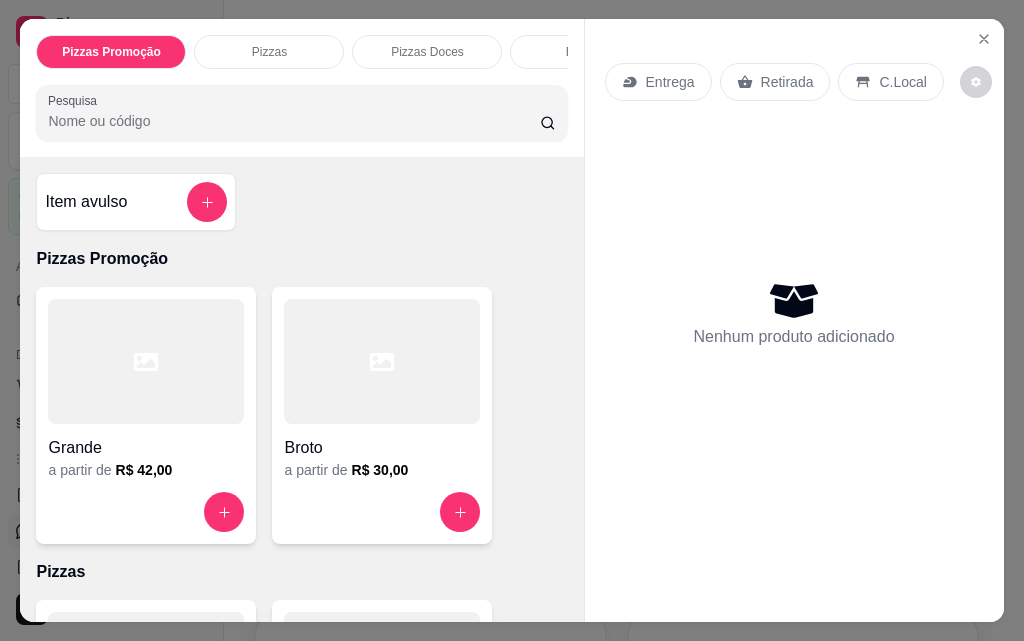 click on "Entrega" at bounding box center (670, 82) 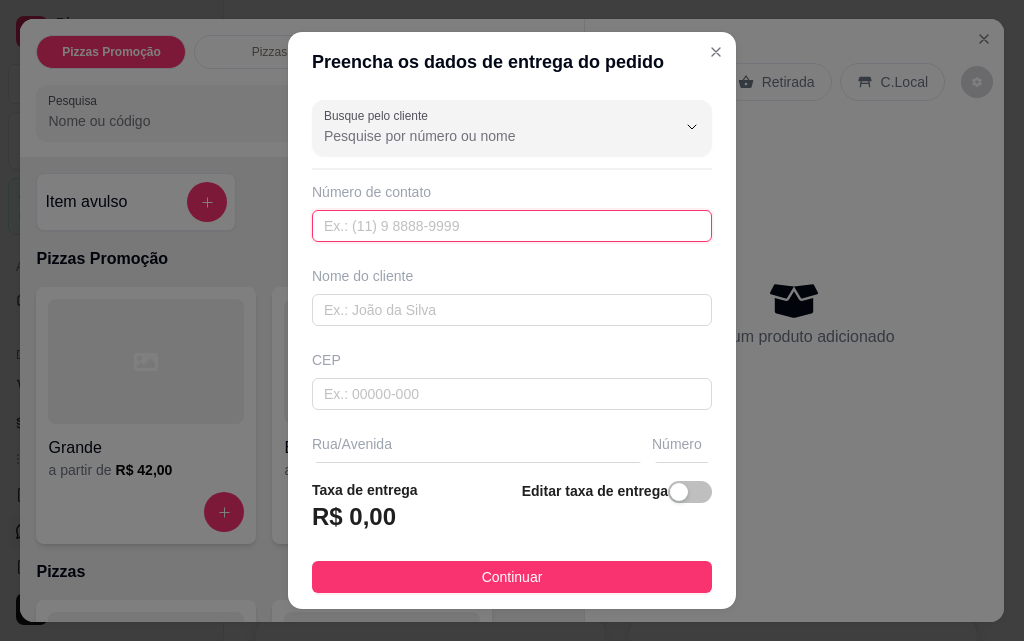 drag, startPoint x: 386, startPoint y: 229, endPoint x: 329, endPoint y: 228, distance: 57.00877 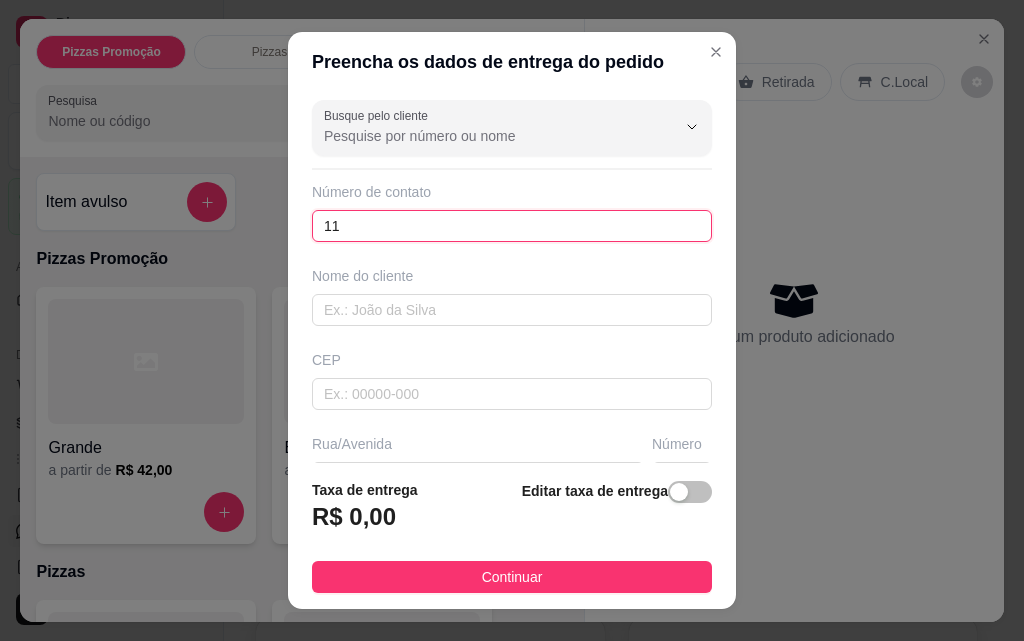paste on "(11) [PHONE]" 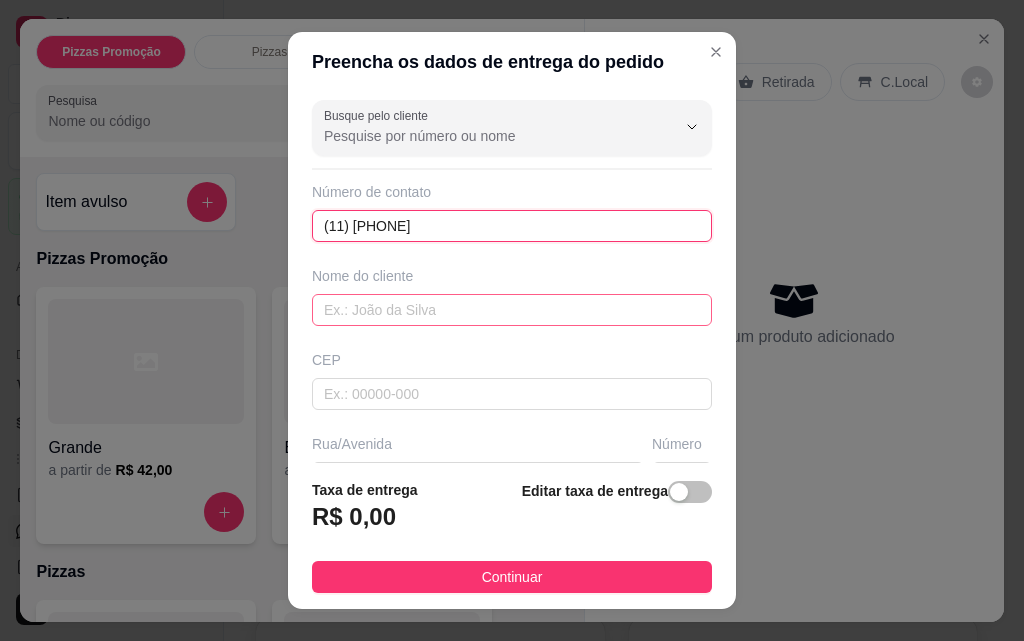 type on "(11) [PHONE]" 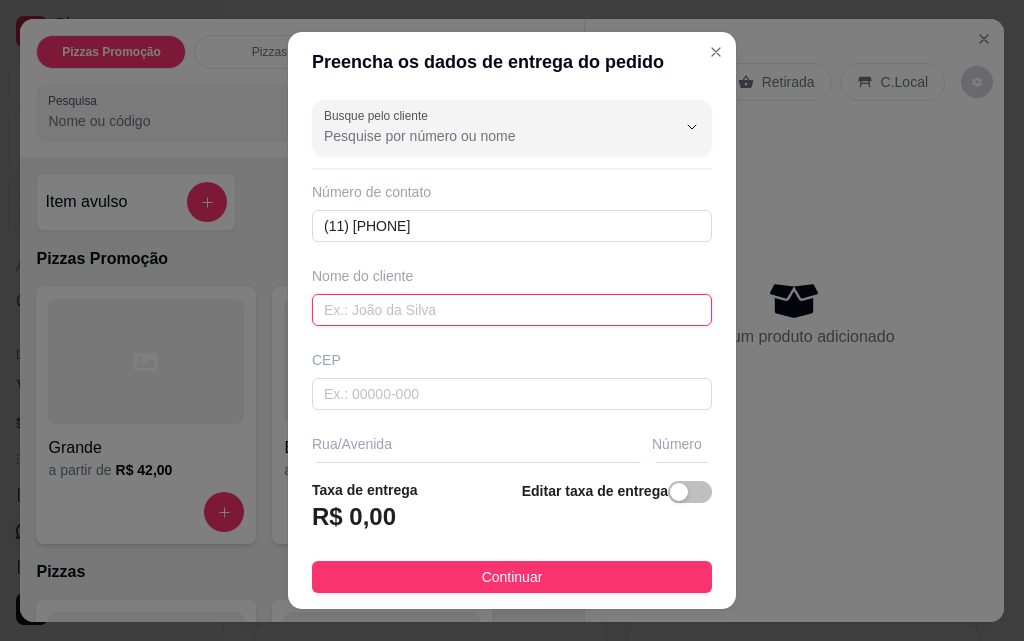 click at bounding box center (512, 310) 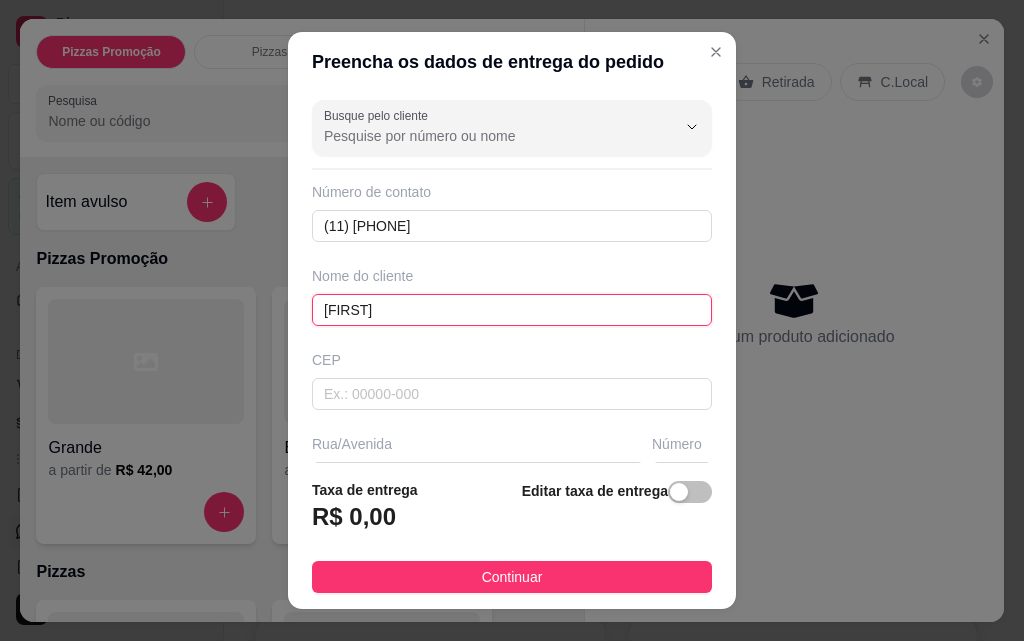 type on "[FIRST]" 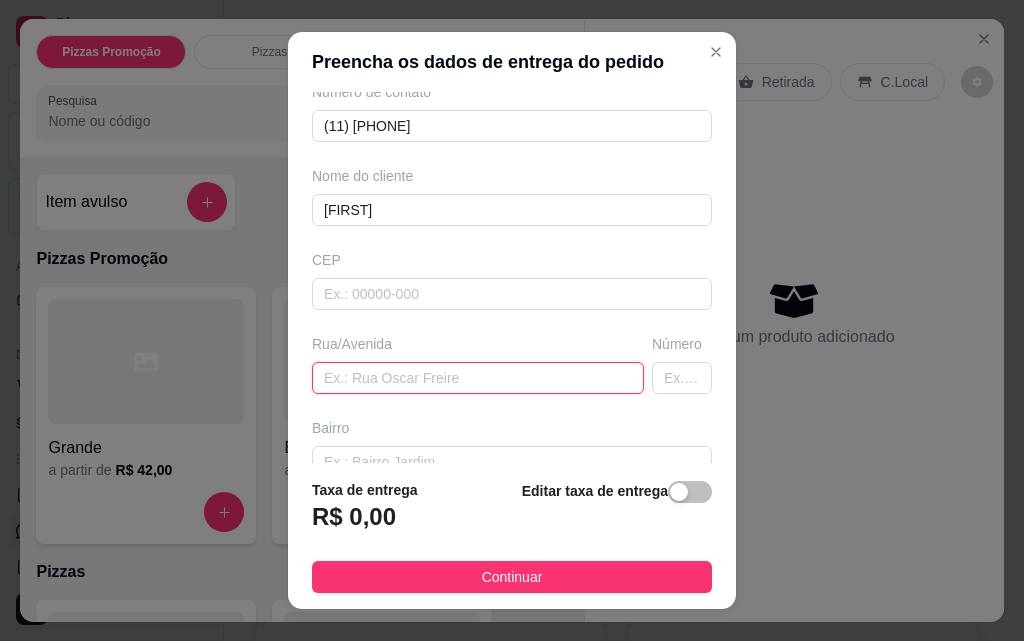 click at bounding box center (478, 378) 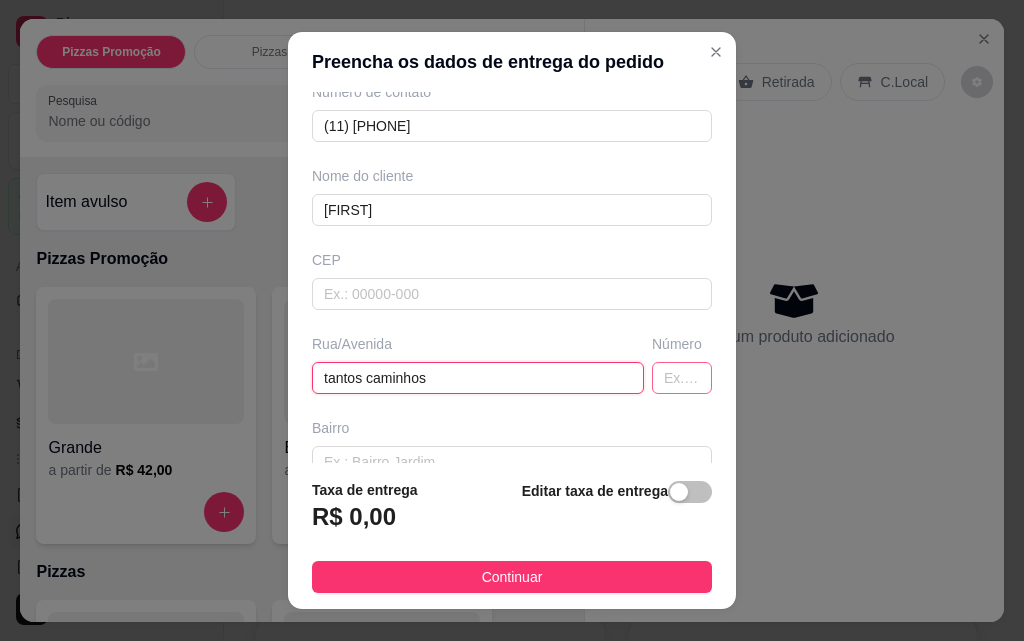 type on "tantos caminhos" 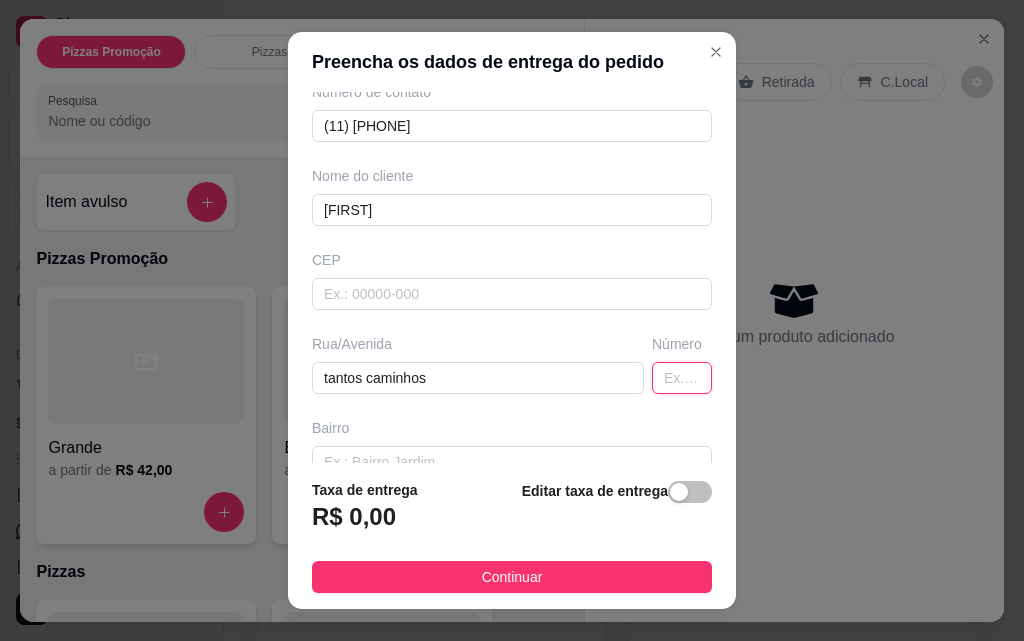 click at bounding box center [682, 378] 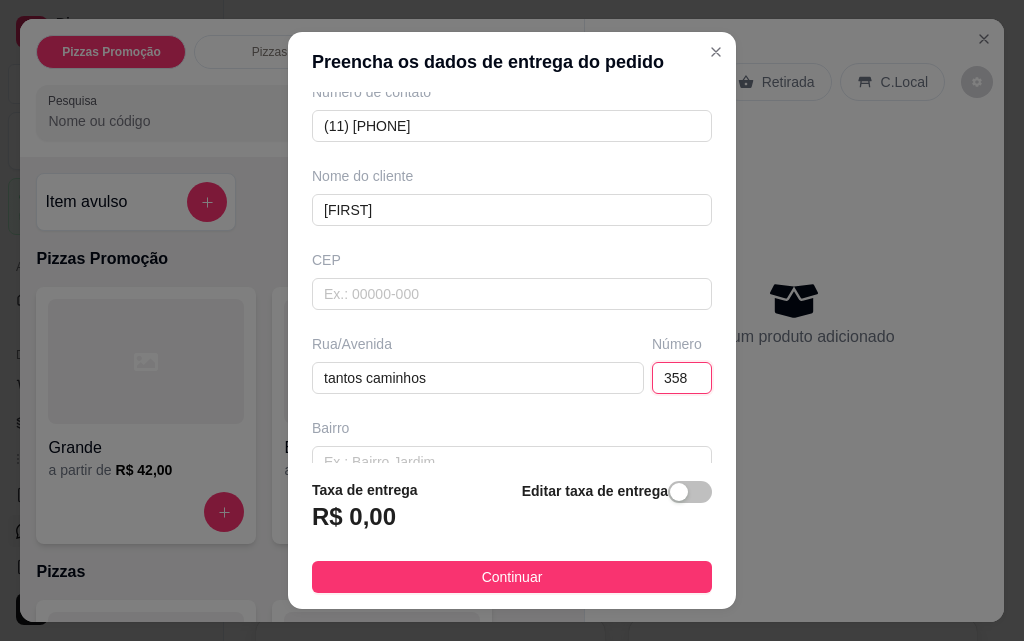 type on "358" 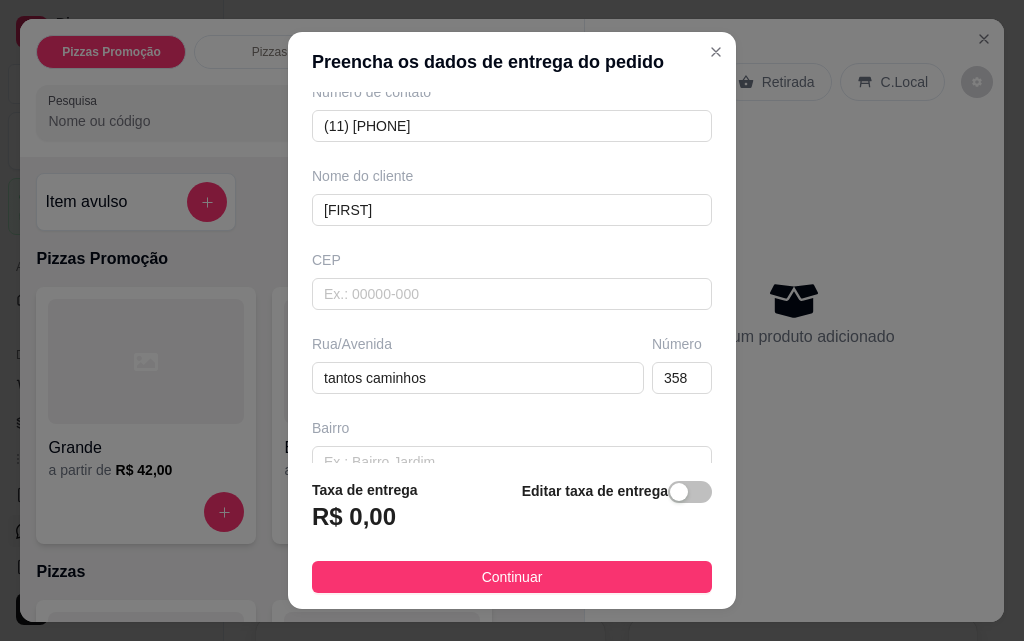 click on "Taxa de entrega R$ 0,00 Editar taxa de entrega" at bounding box center (512, 512) 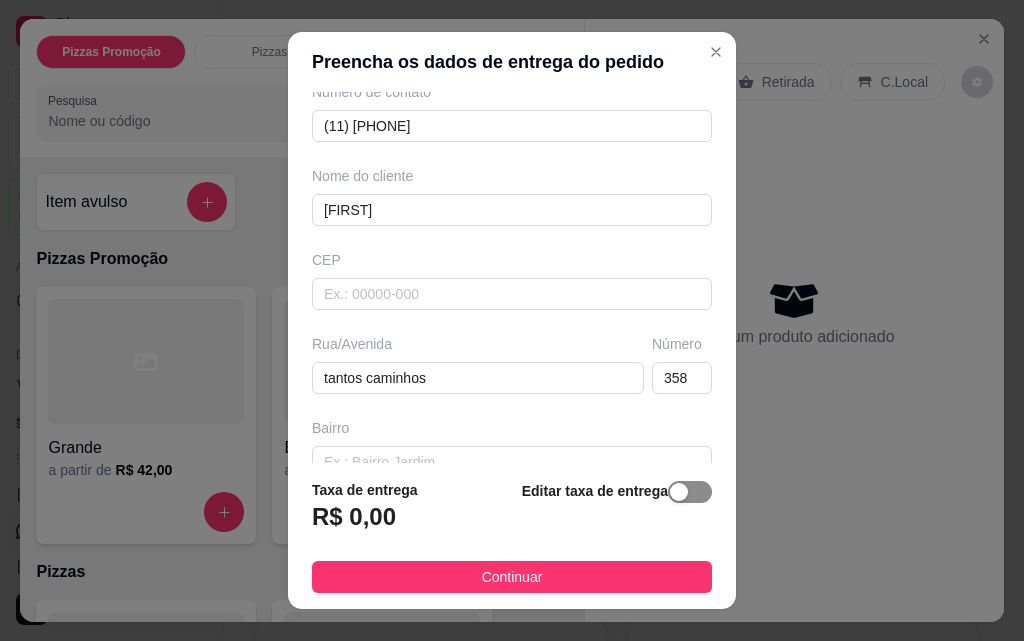 click at bounding box center [690, 492] 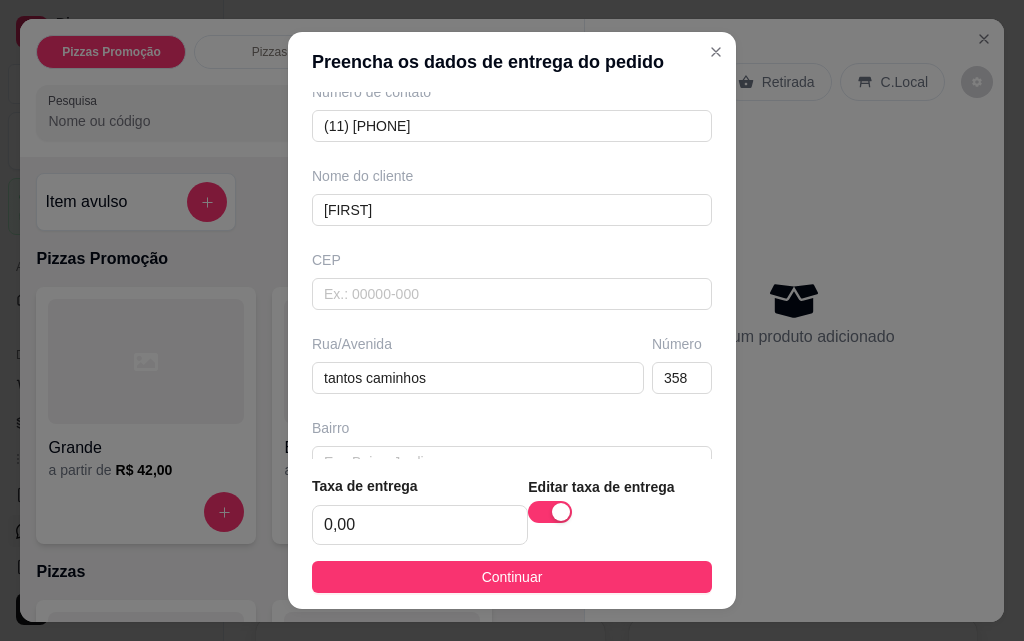 type 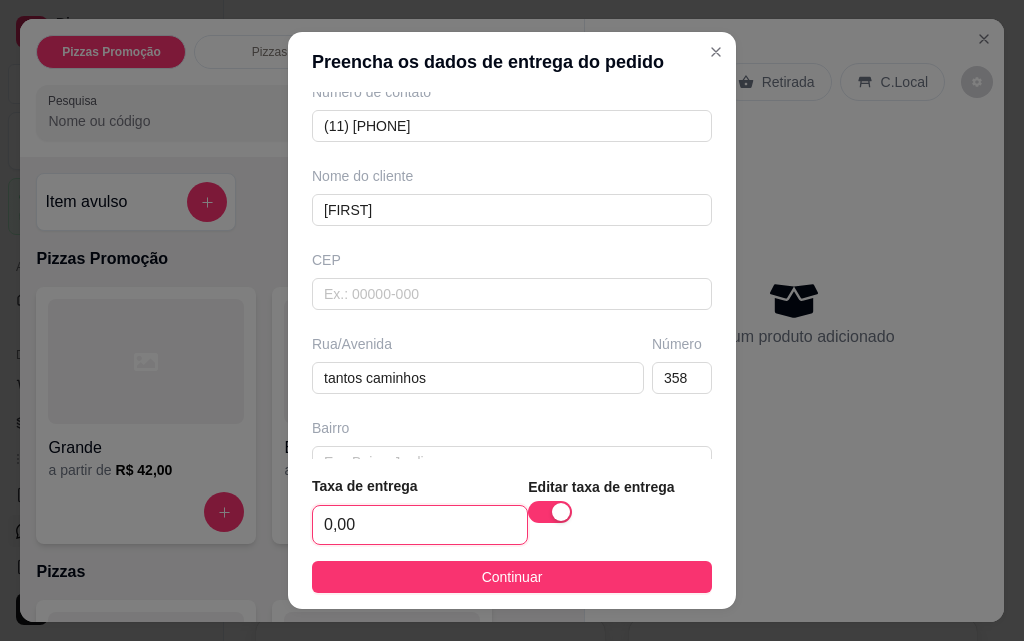 click on "0,00" at bounding box center [420, 525] 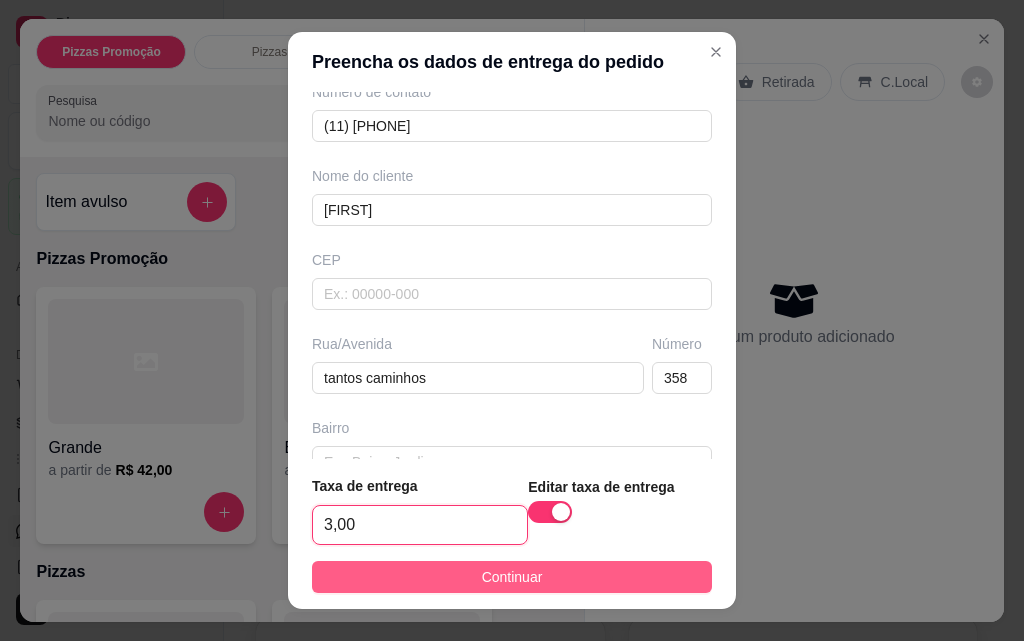 type on "3,00" 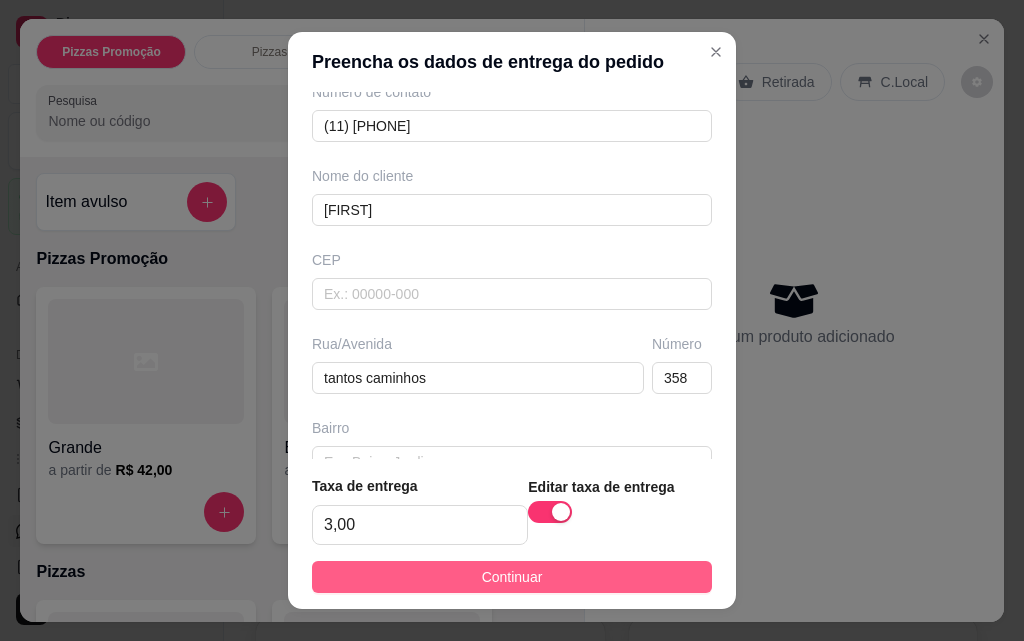 click on "Continuar" at bounding box center (512, 577) 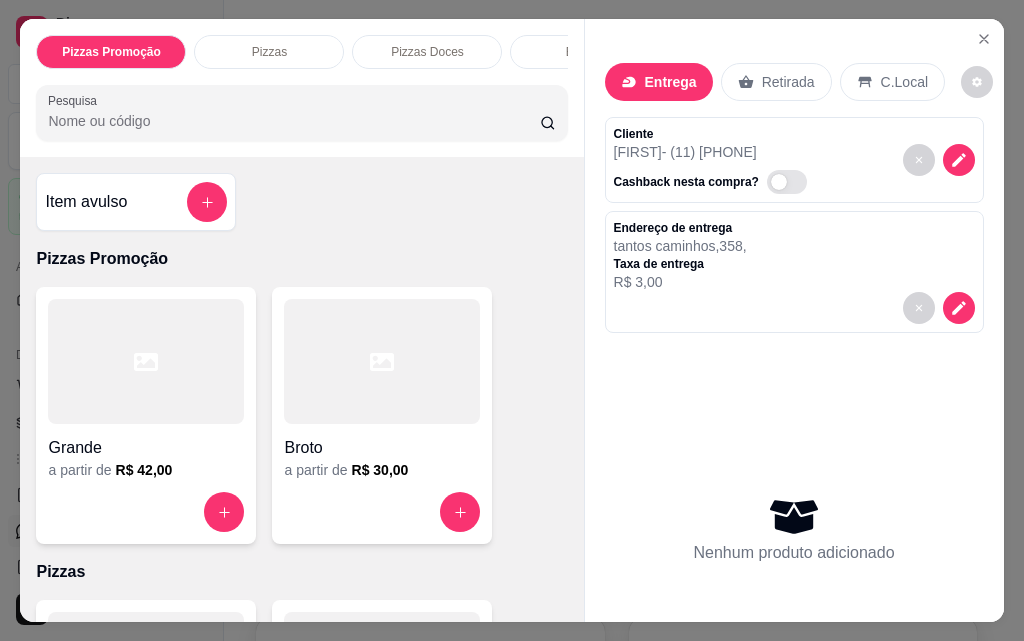 click at bounding box center (146, 361) 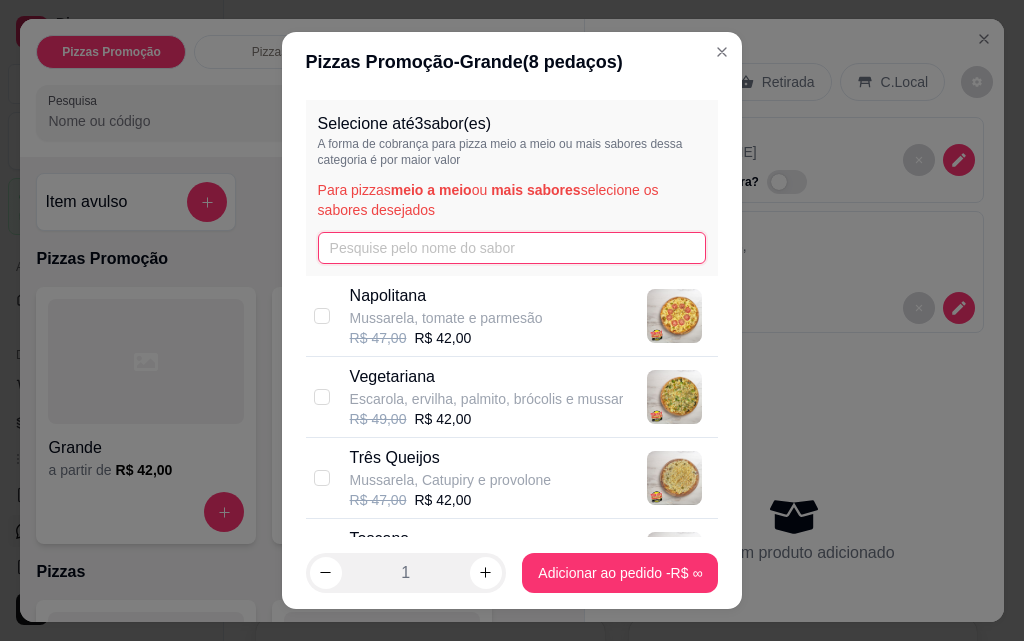 click at bounding box center [512, 248] 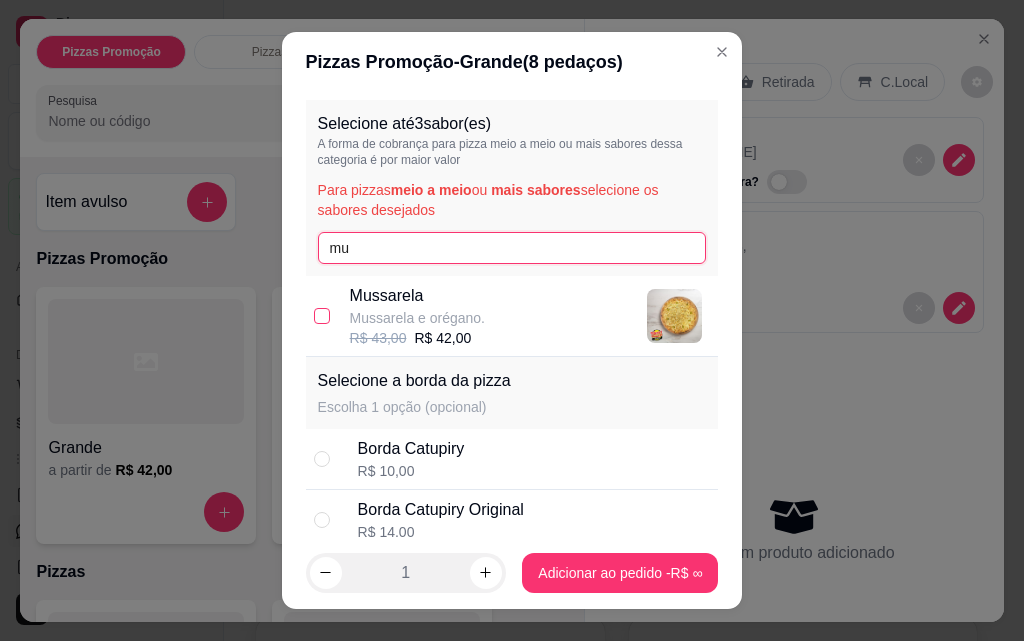 type on "mu" 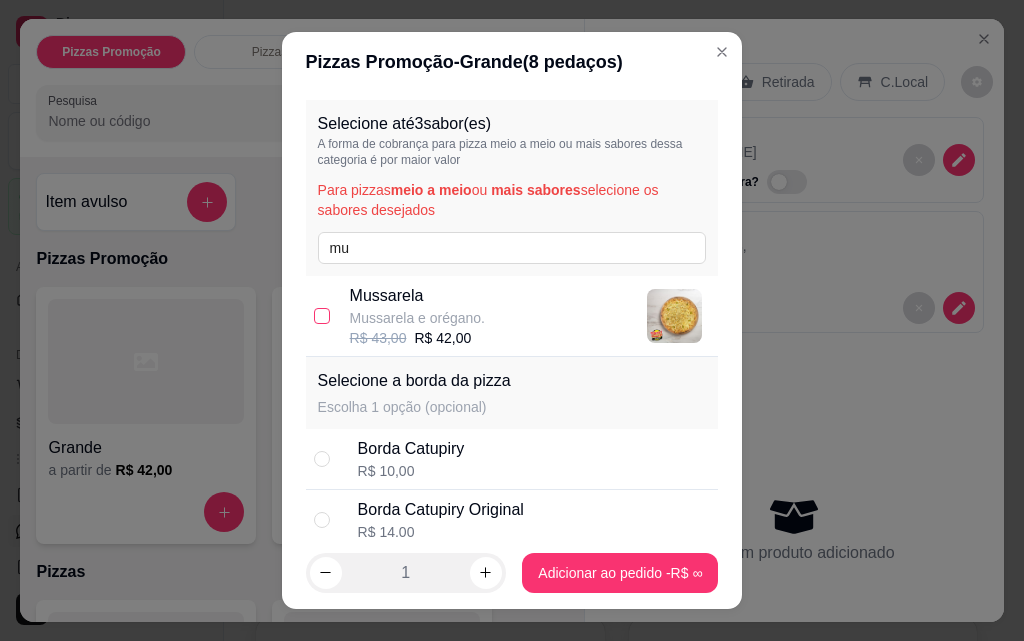 click at bounding box center [322, 316] 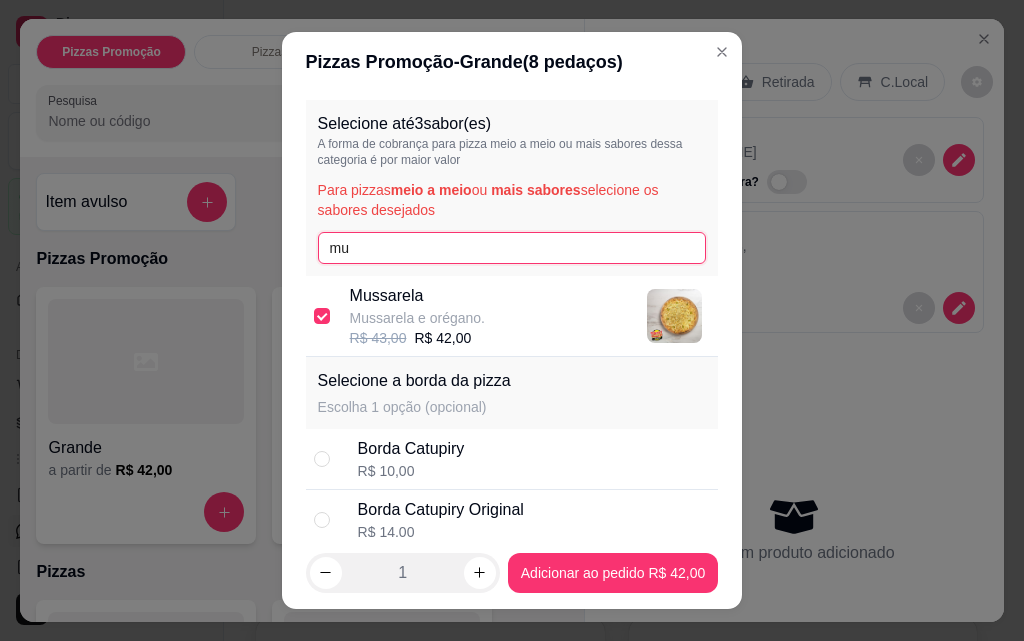 click on "mu" at bounding box center [512, 248] 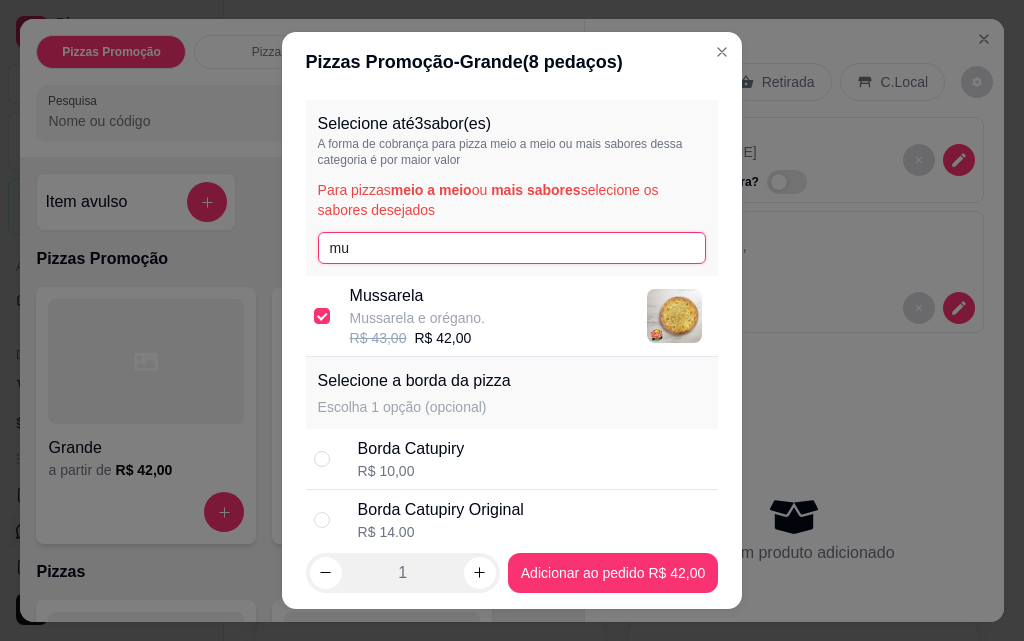 type on "m" 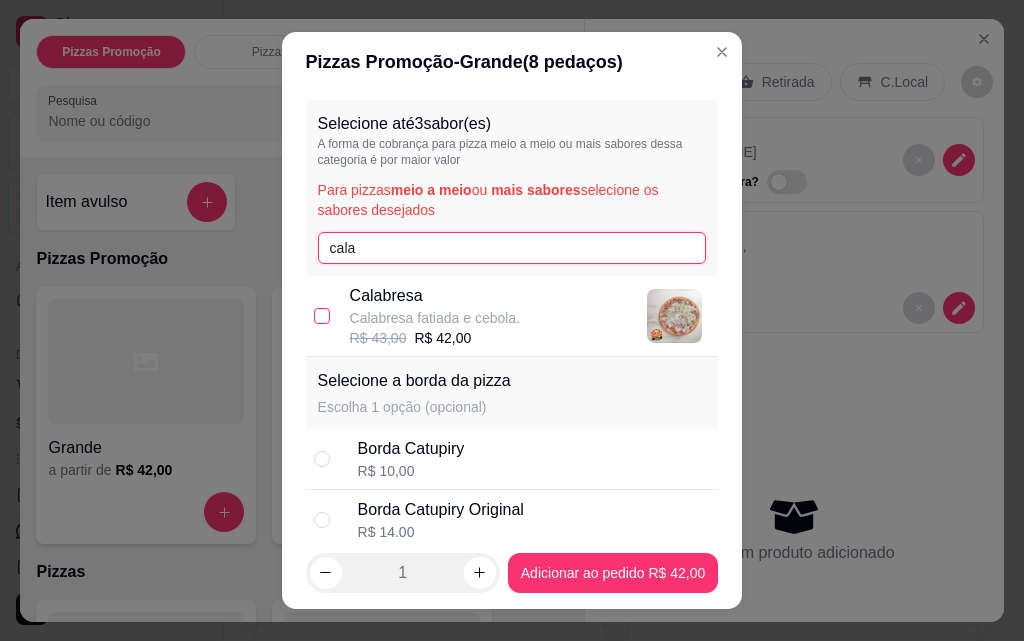 type on "cala" 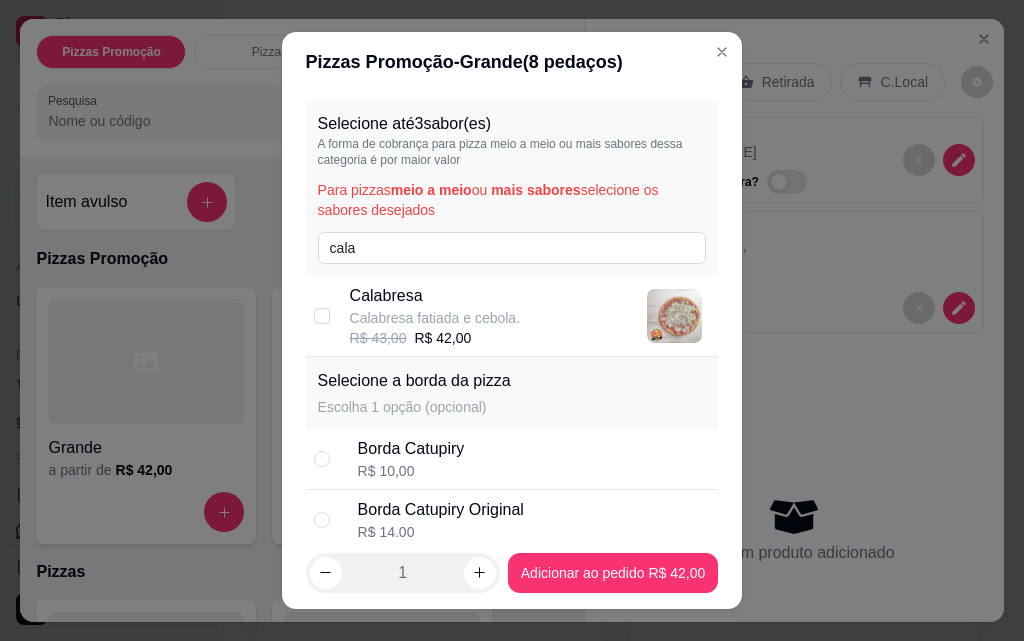 drag, startPoint x: 314, startPoint y: 309, endPoint x: 344, endPoint y: 330, distance: 36.619667 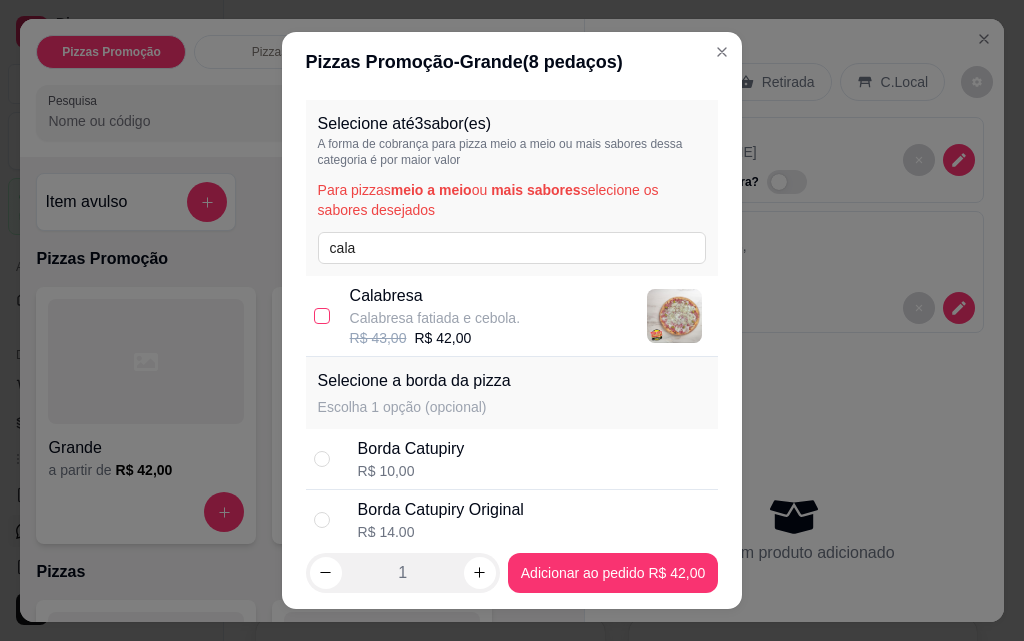 click at bounding box center (322, 316) 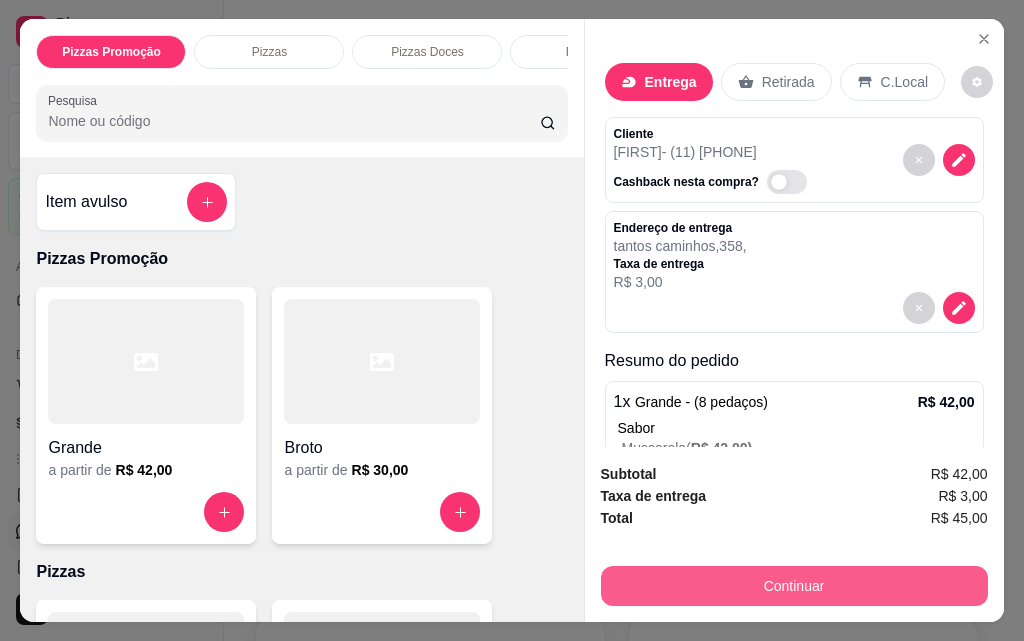 click on "Continuar" at bounding box center [794, 586] 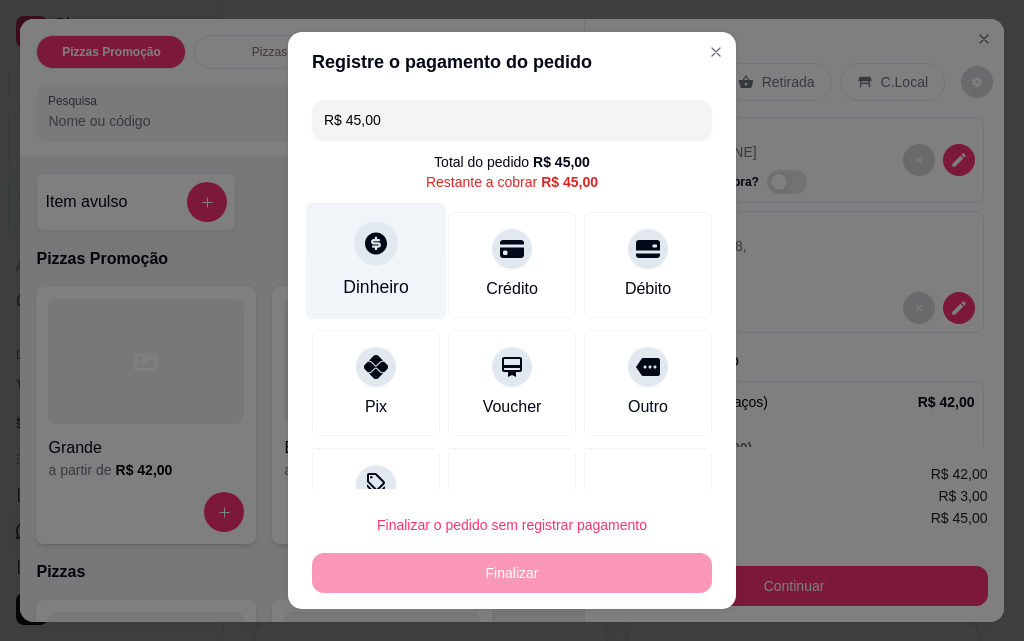 click on "Dinheiro" at bounding box center [376, 261] 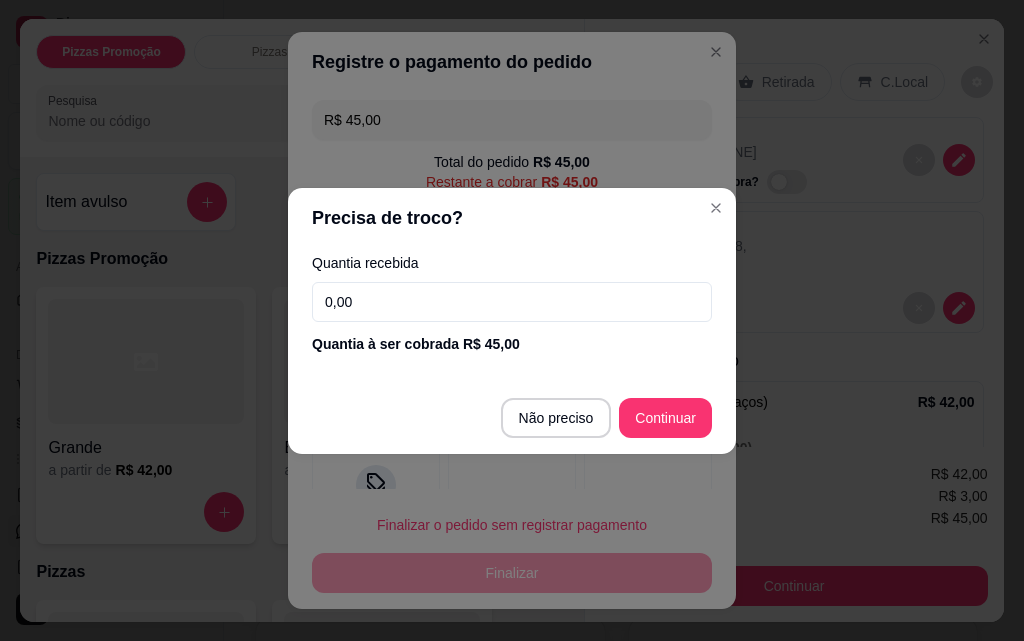 click on "0,00" at bounding box center [512, 302] 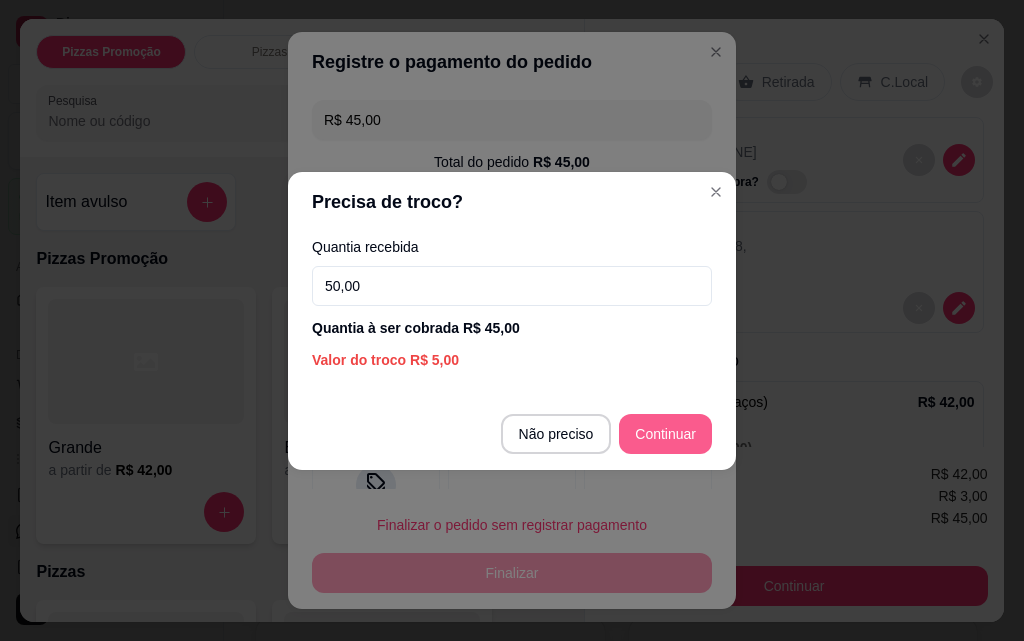 type on "50,00" 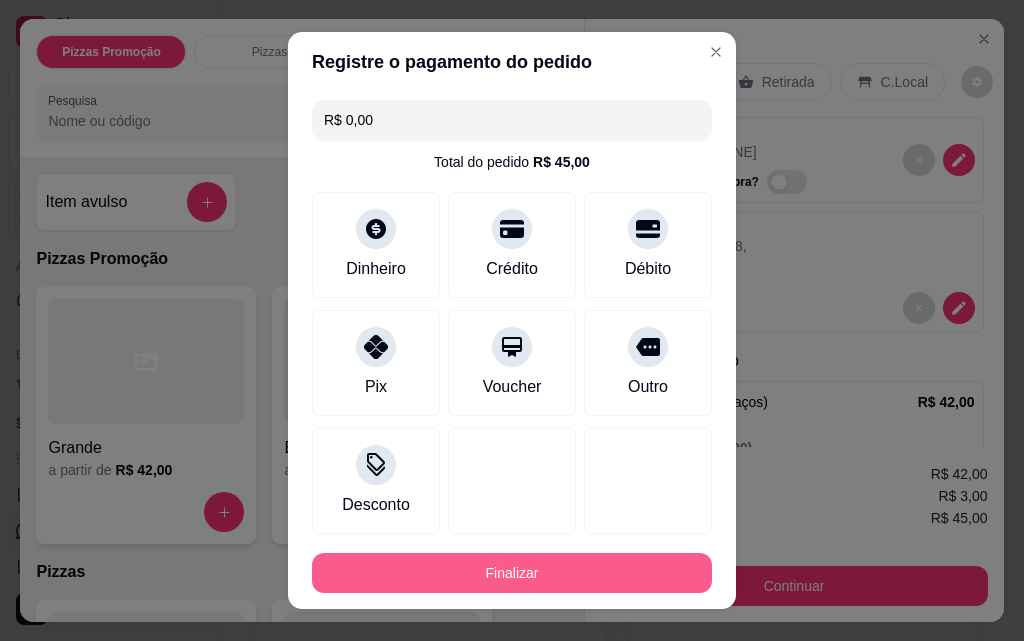 click on "Finalizar" at bounding box center [512, 573] 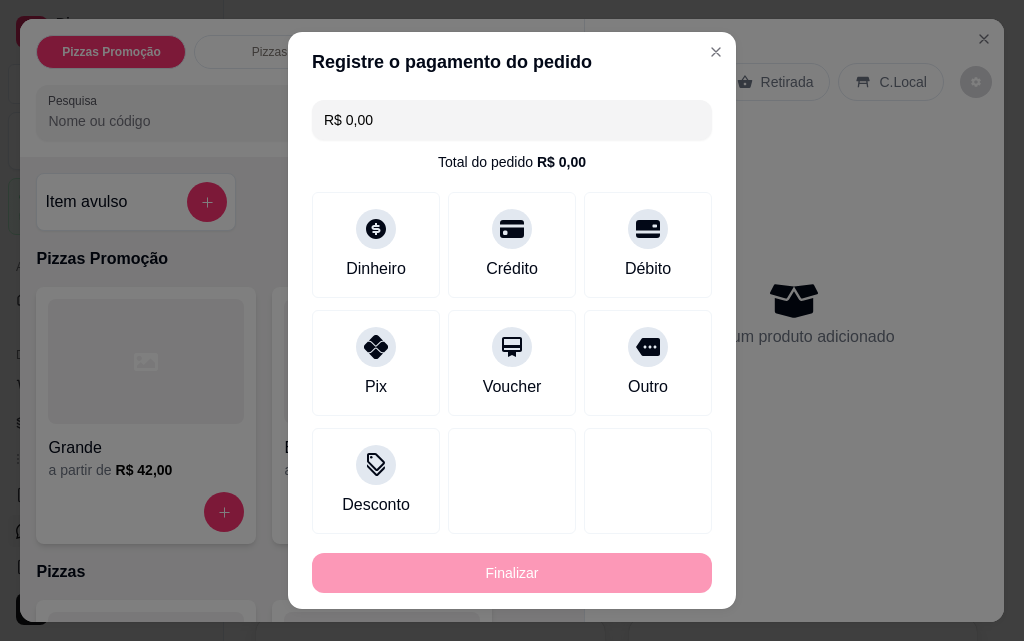 type on "-R$ 45,00" 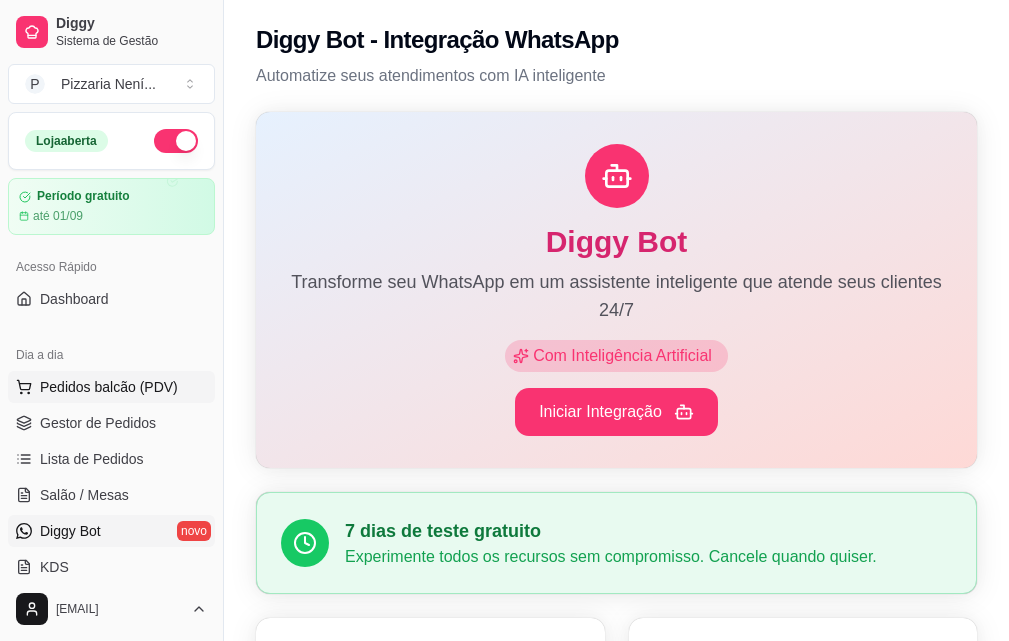click on "Pedidos balcão (PDV)" at bounding box center (109, 387) 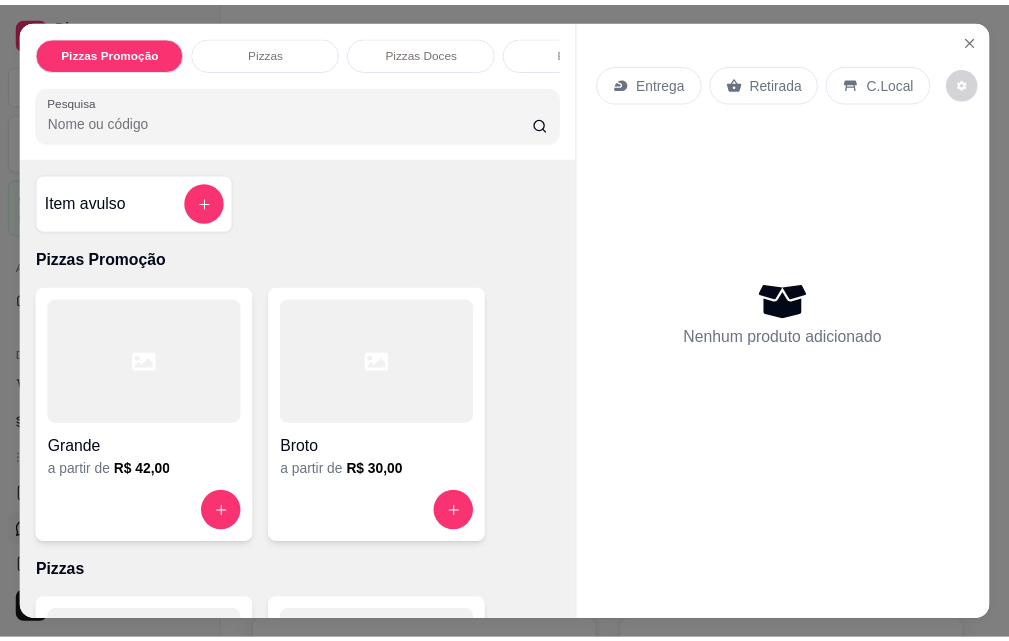 scroll, scrollTop: 600, scrollLeft: 0, axis: vertical 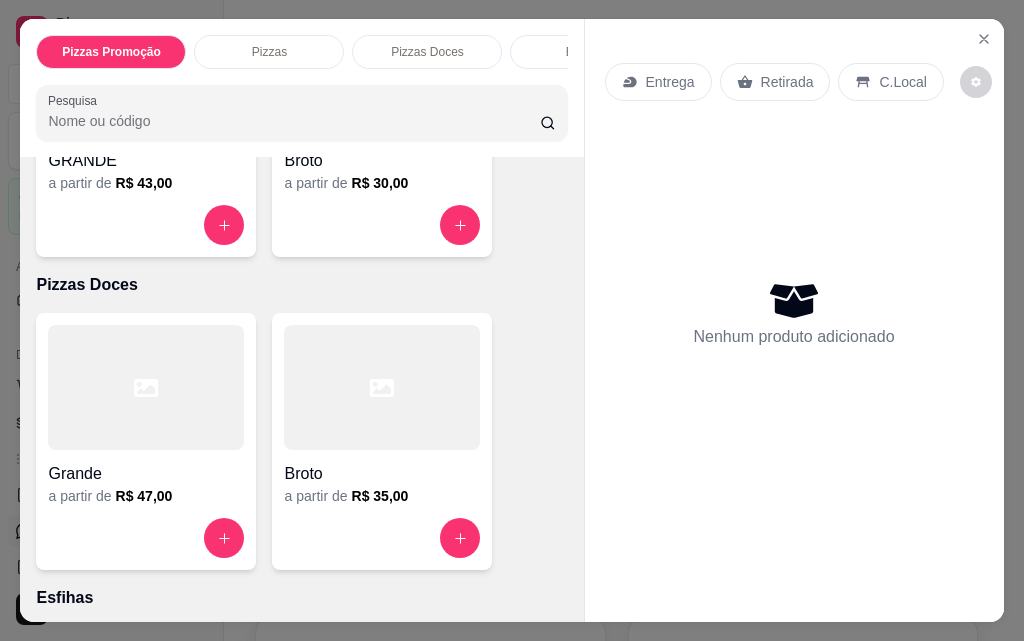 click on "Pizzas Promoção Pizzas Pizzas Doces Esfihas Esfihas Doces Fogazzas Bebidas Esfihas da Promoção Promoção de Esfihas ESFIHAS Pesquisa Item avulso Pizzas Promoção Grande a partir de     R$ 42,00 Broto a partir de     R$ 30,00 Pizzas GRANDE a partir de     R$ 43,00 Broto a partir de     R$ 30,00 Pizzas Doces Grande a partir de     R$ 47,00 Broto a partir de     R$ 35,00 Esfihas Carne   R$ 3,25 0 Carne C/ Queijo   R$ 4,50 0 Calabresa   R$ 3,25 0 Calabresa C/ Catupiry   R$ 4,00 0 Calabresa C/ Cheddar   R$ 4,00 0 Calabresa C/ Queijo   R$ 4,00 0 Frango   R$ 3,25 0 Frango C/ Catupiry   R$ 4,50 0 Bacon   R$ 4,25 0 Bauru   R$ 4,50 0 Escarola C/ Queijo   R$ 4,25 0 Palmito   R$ 4,50 0 Milho C/ Queijo   R$ 4,00 0 Queijo   R$ 3,25 0 Atum   R$ 5,00 0 Lombo C/ Catupiry   R$ 4,75 0 Lombo C/ Cheddar   R$ 4,75 0 Carne Seca C/ Queijo   R$ 6,50 0 Carne Seca C/ Catupiry   R$ 6,50 0 Camarão C/ Catupiry   R$ 9,00 0 Camarão C/ Queijo   R$ 9,00 0 Pepperoni   R$ 6,50 0 Brócolis c/ queijo   R$ 4,50" at bounding box center (512, 320) 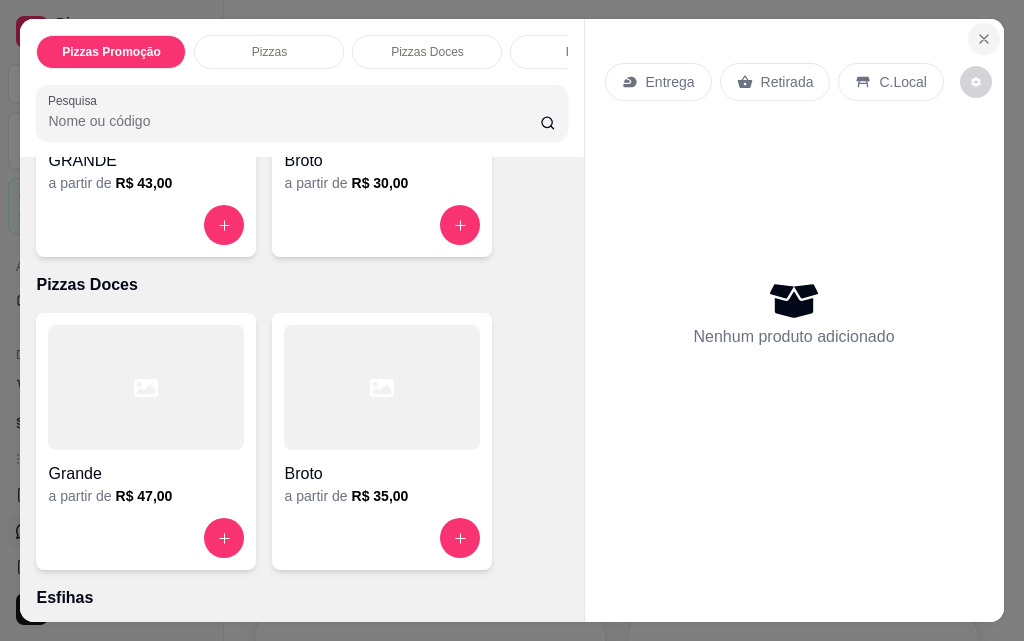 click 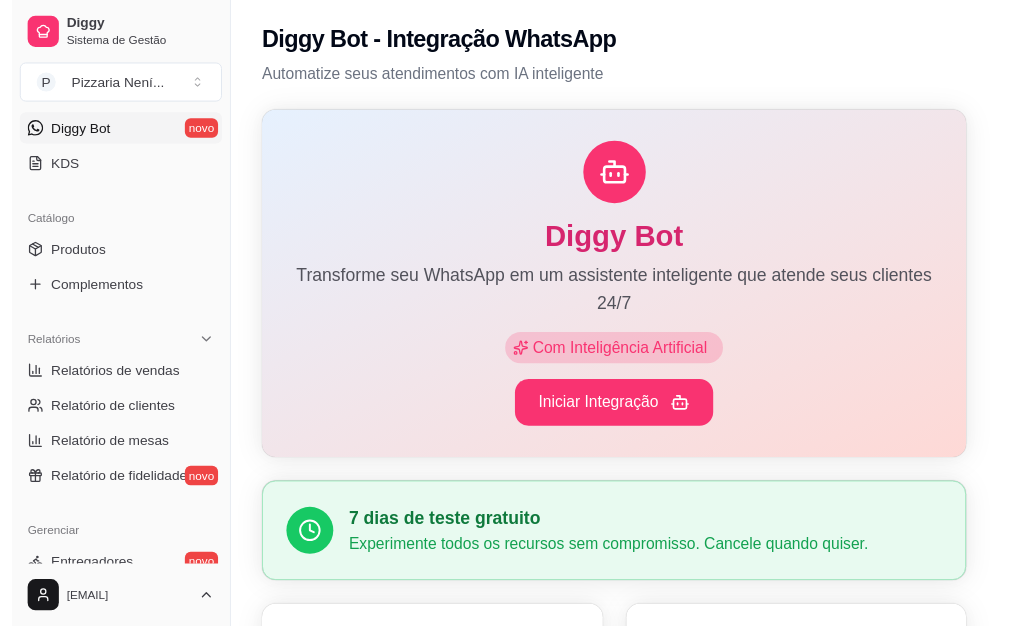 scroll, scrollTop: 200, scrollLeft: 0, axis: vertical 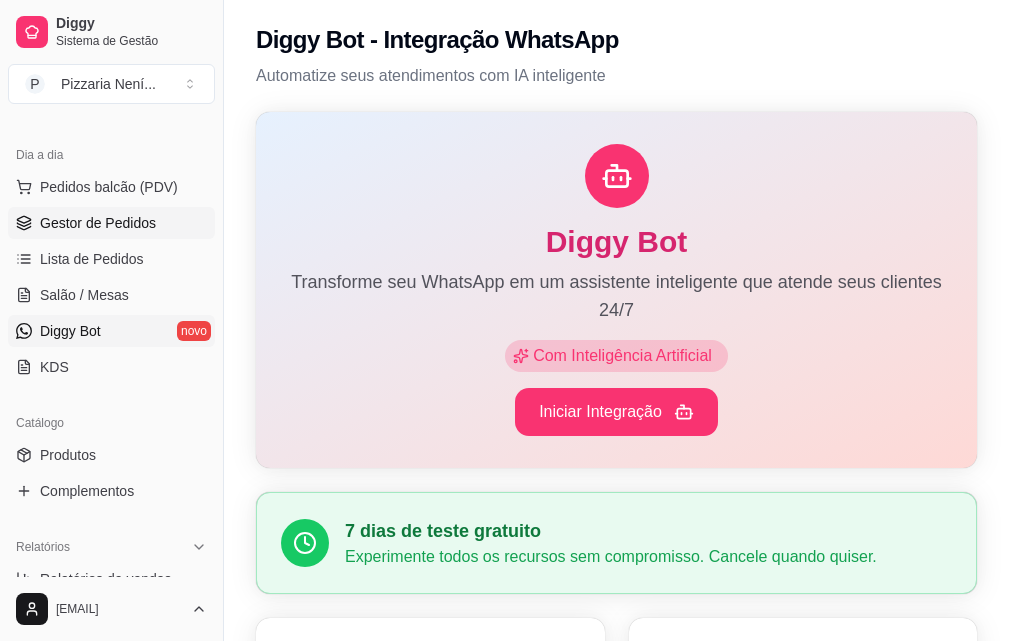 click on "Gestor de Pedidos" at bounding box center (111, 223) 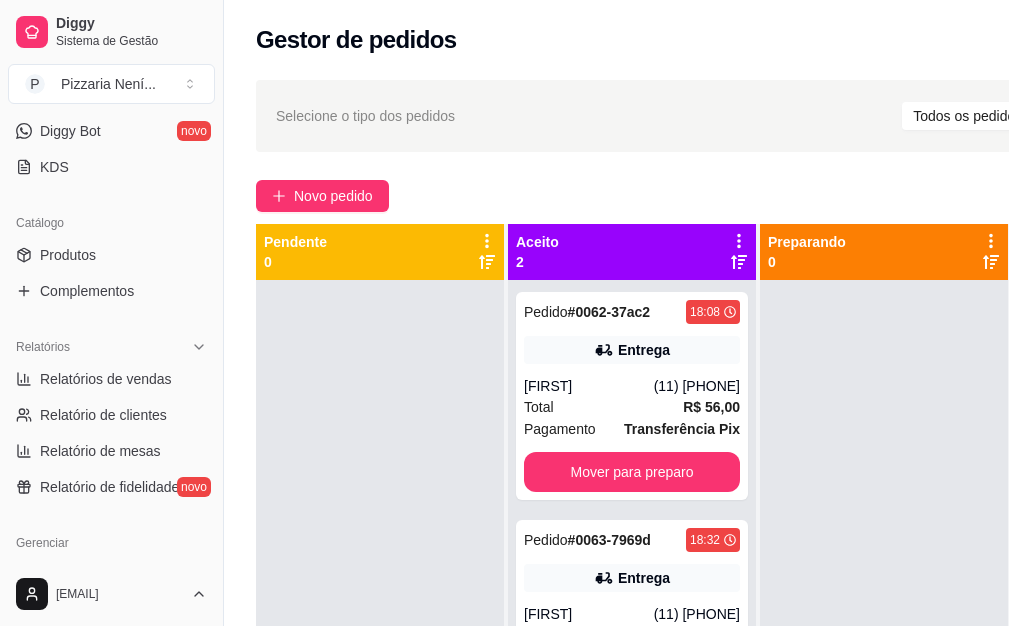 scroll, scrollTop: 798, scrollLeft: 0, axis: vertical 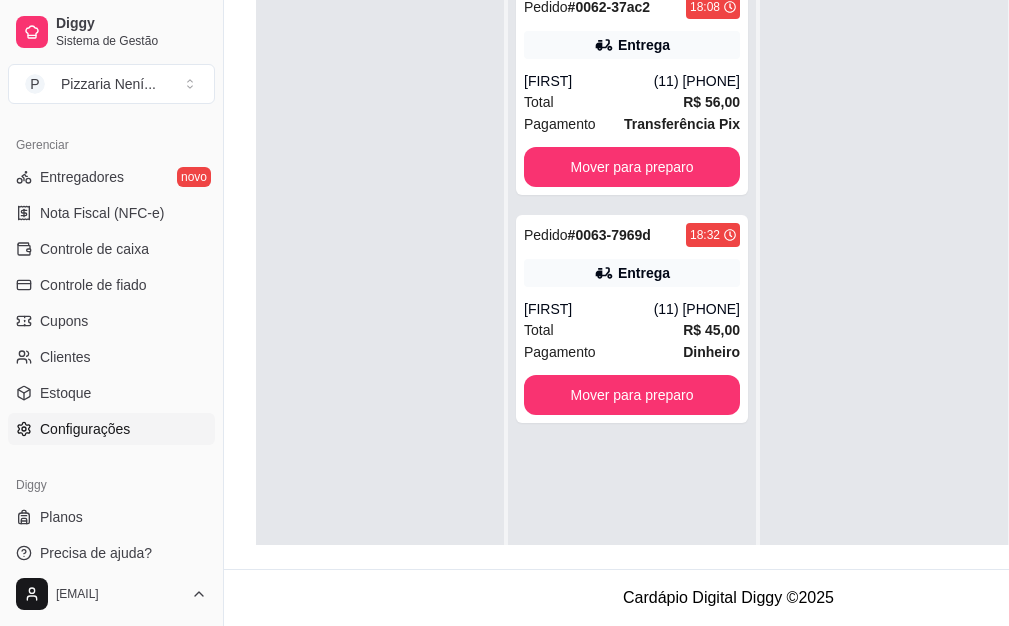 click on "Configurações" at bounding box center (85, 429) 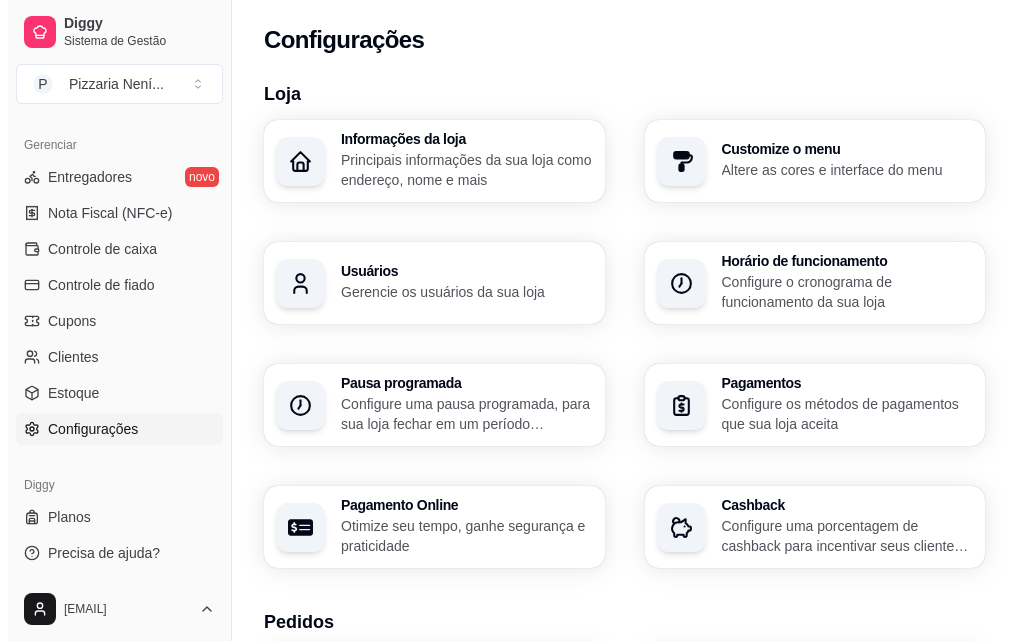 scroll, scrollTop: 834, scrollLeft: 0, axis: vertical 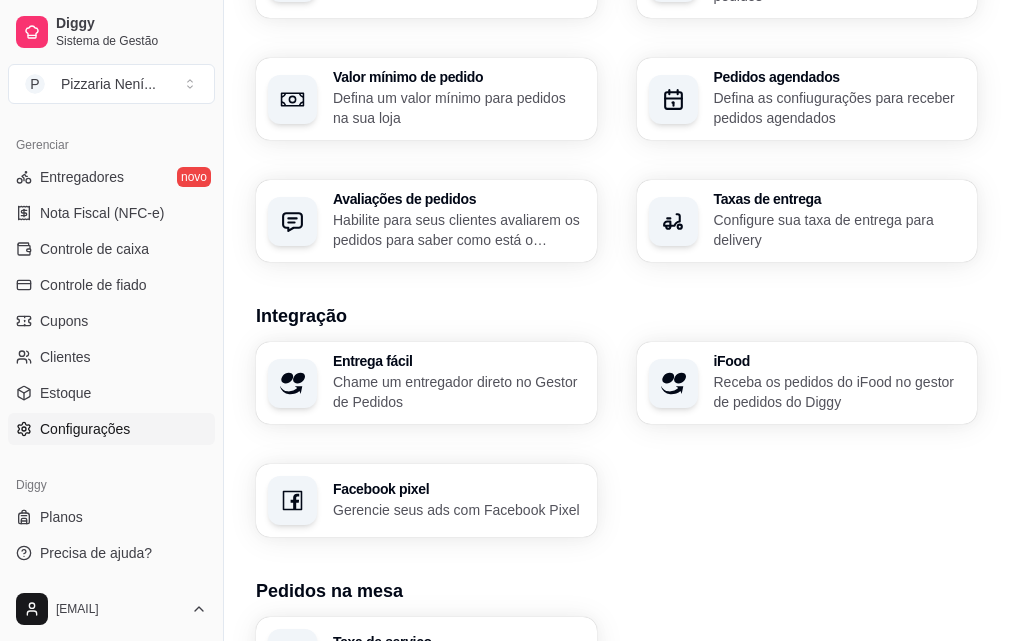 click on "Impressora" at bounding box center (459, 795) 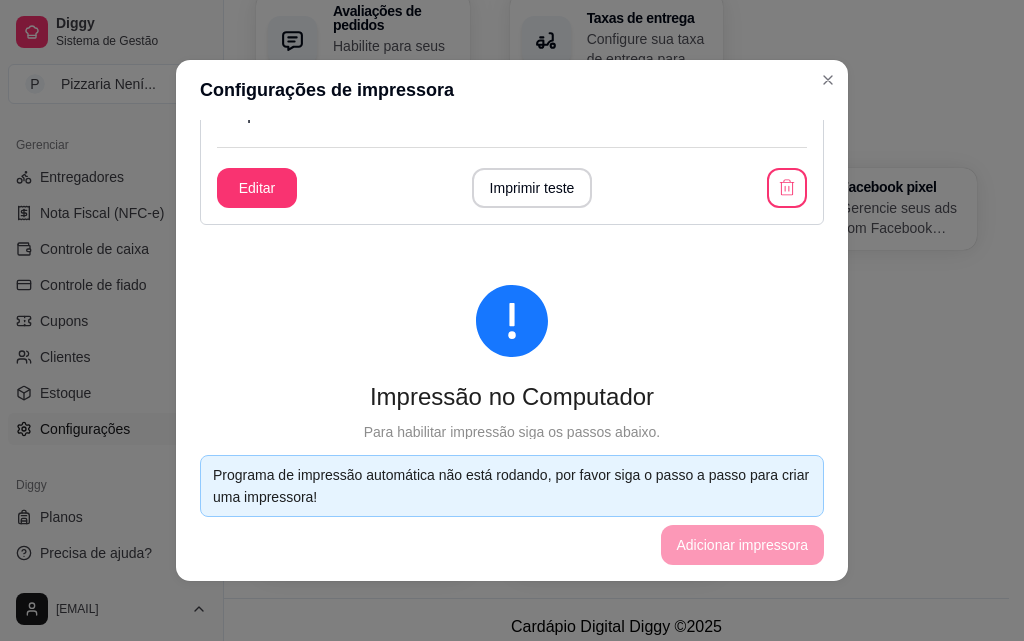 scroll, scrollTop: 0, scrollLeft: 0, axis: both 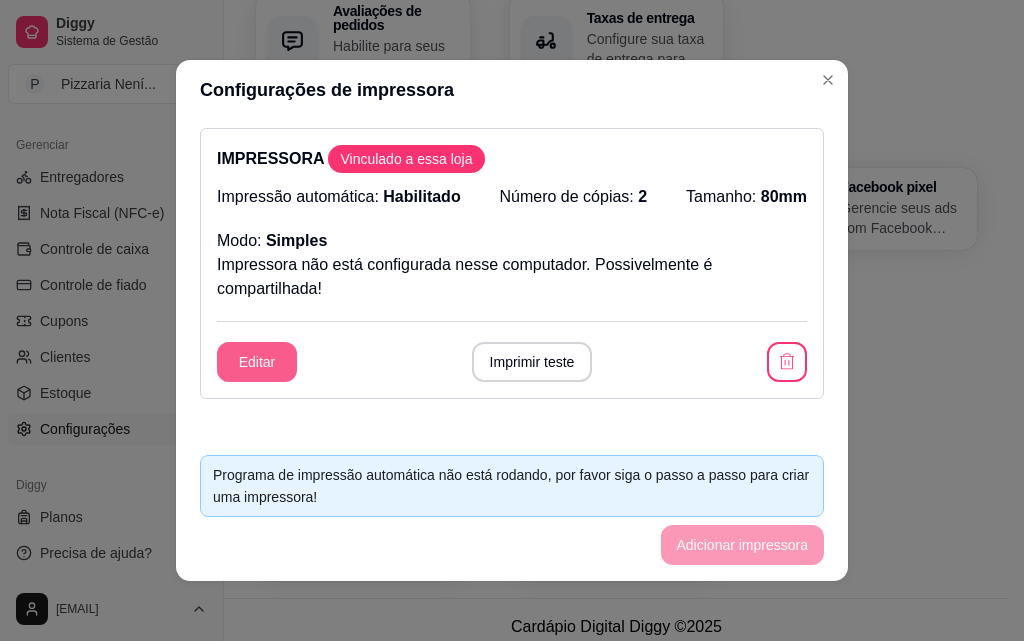 click on "Editar" at bounding box center (257, 362) 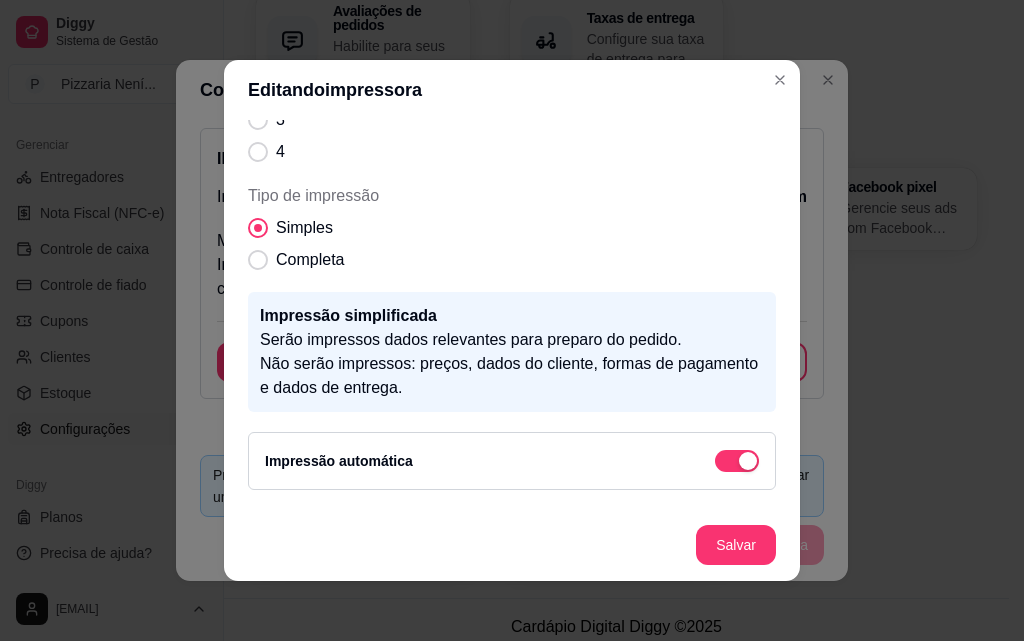 scroll, scrollTop: 361, scrollLeft: 0, axis: vertical 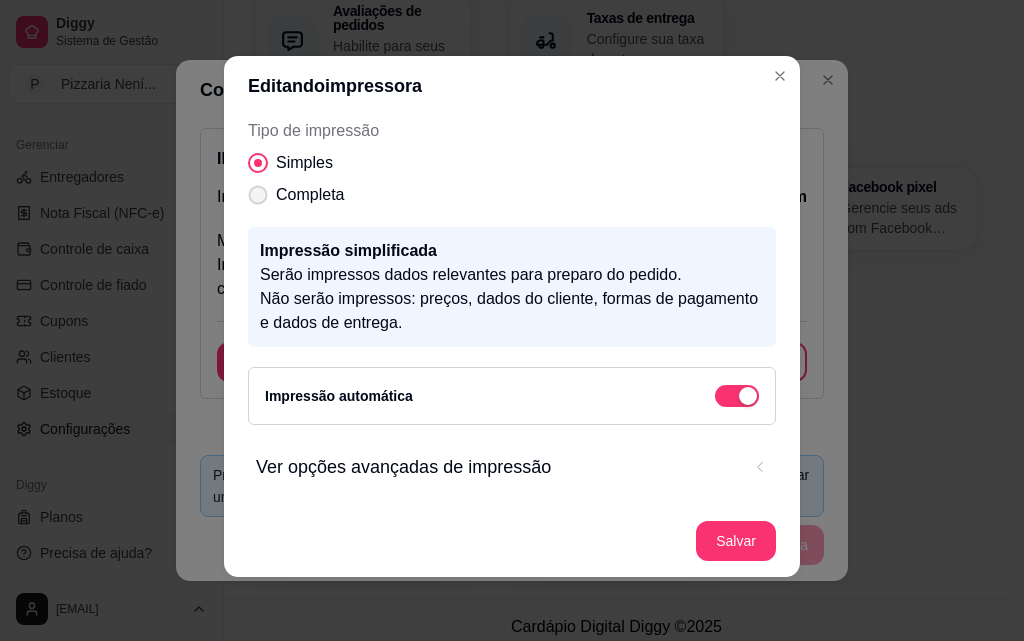 click at bounding box center [258, 195] 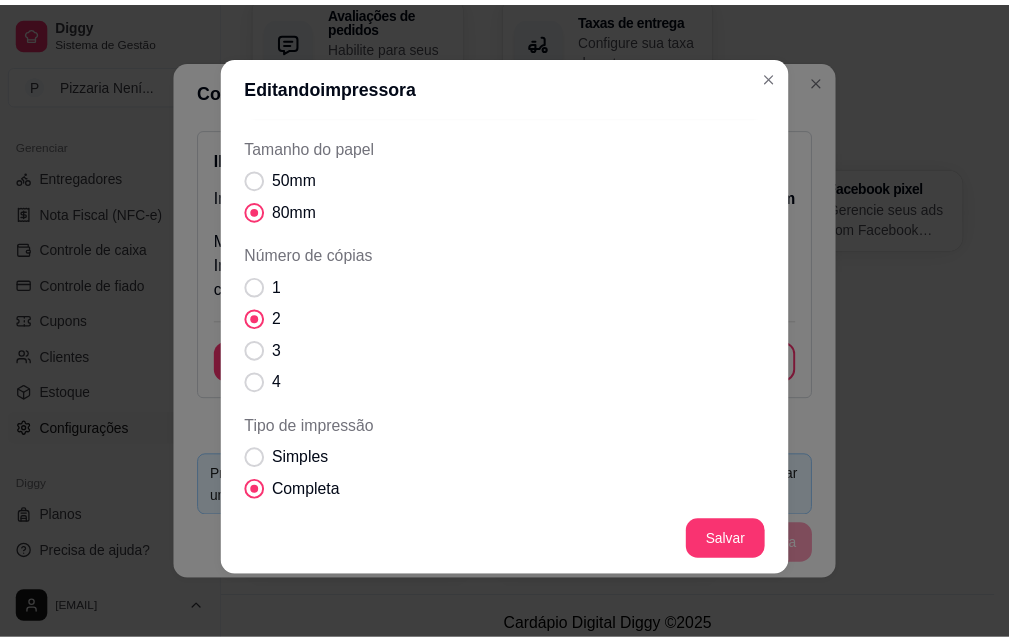 scroll, scrollTop: 265, scrollLeft: 0, axis: vertical 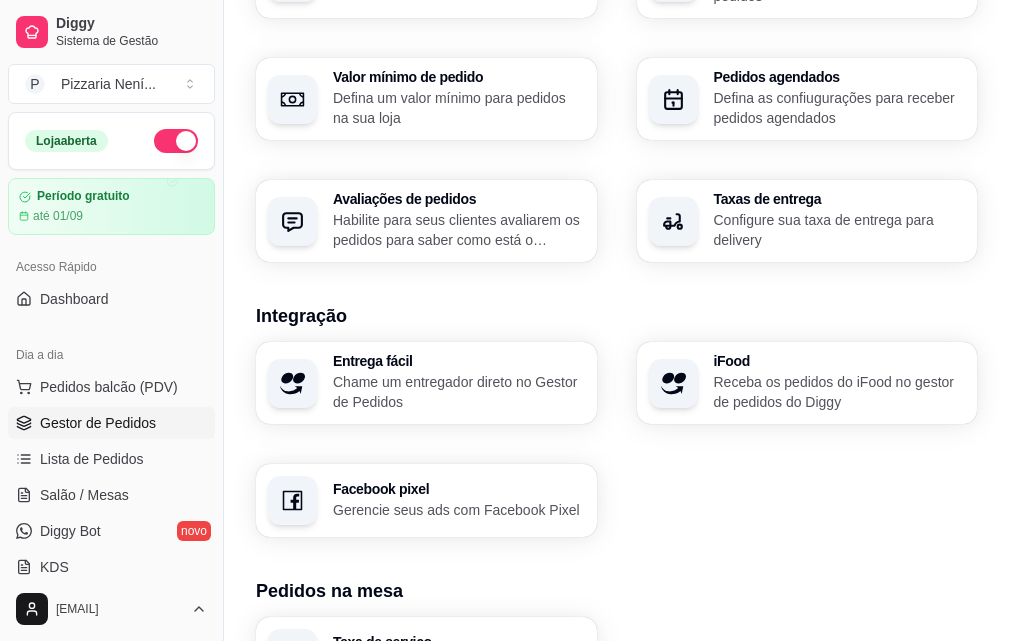 click on "Gestor de Pedidos" at bounding box center (98, 423) 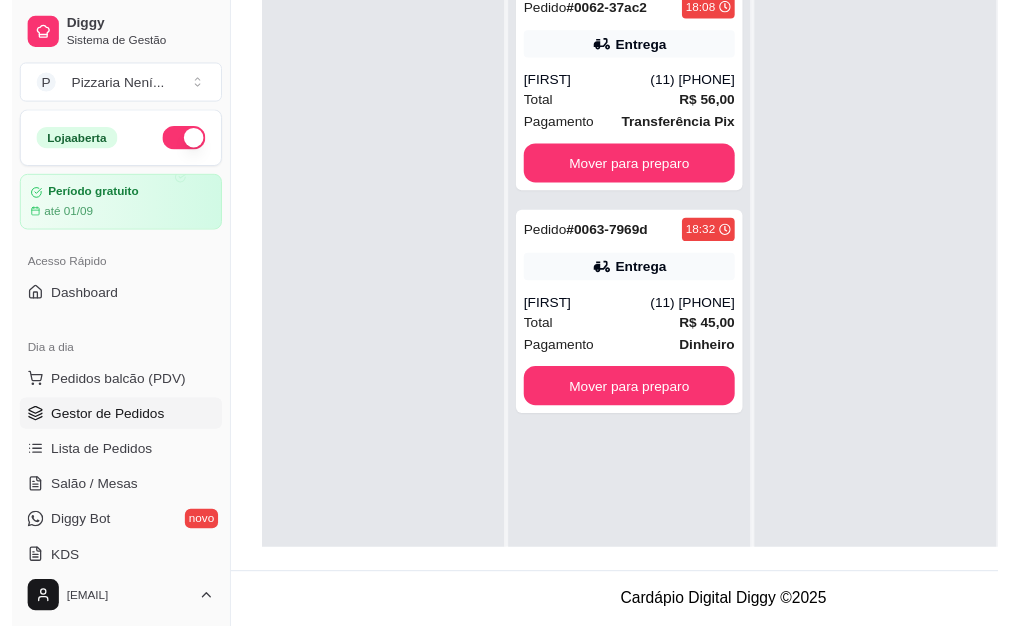 scroll, scrollTop: 0, scrollLeft: 0, axis: both 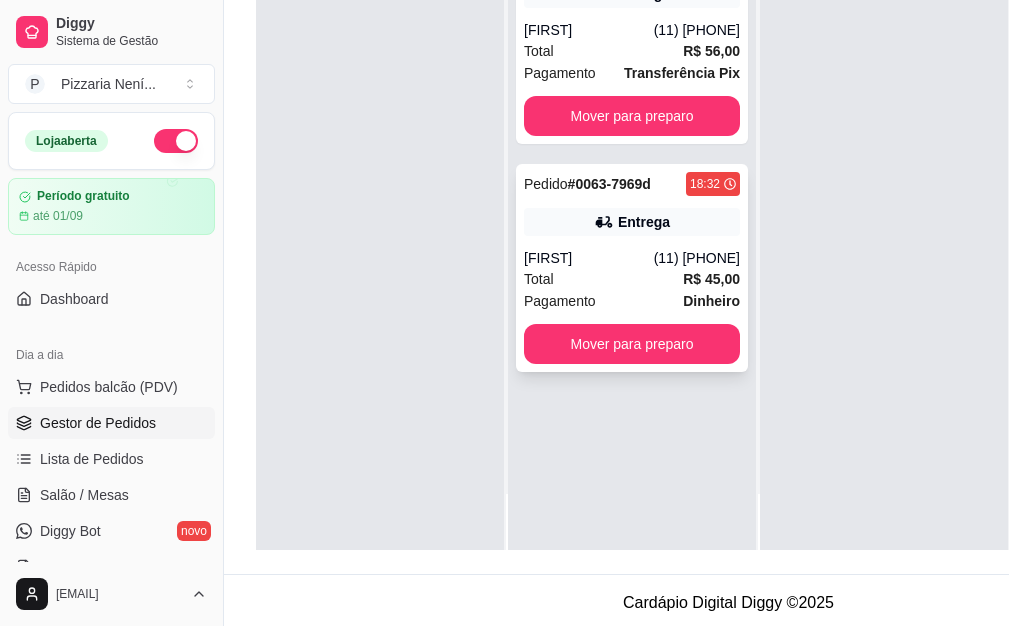 click on "Pedido  # 0063-7969d 18:32 Entrega [FIRST] (11) [PHONE] Total R$ 45,00 Pagamento Dinheiro Mover para preparo" at bounding box center [632, 268] 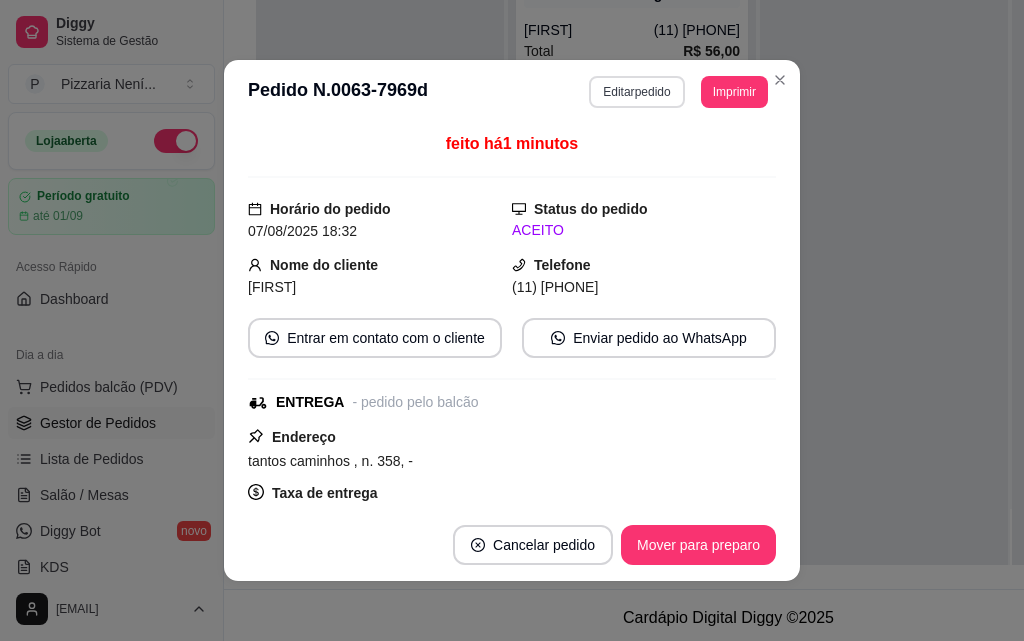 click on "Editar  pedido" at bounding box center (636, 92) 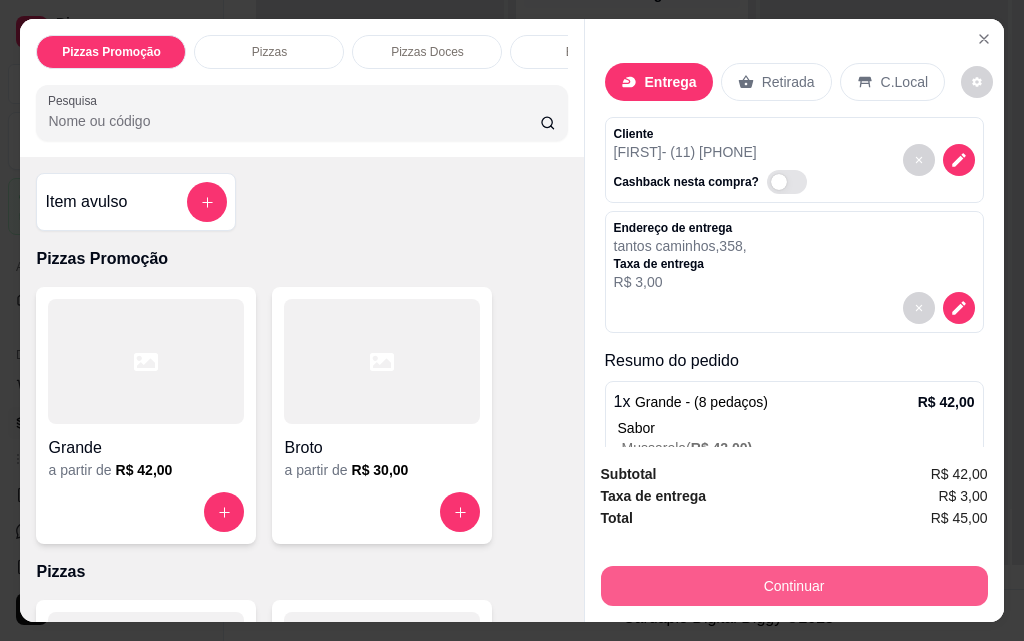 click on "Continuar" at bounding box center [794, 586] 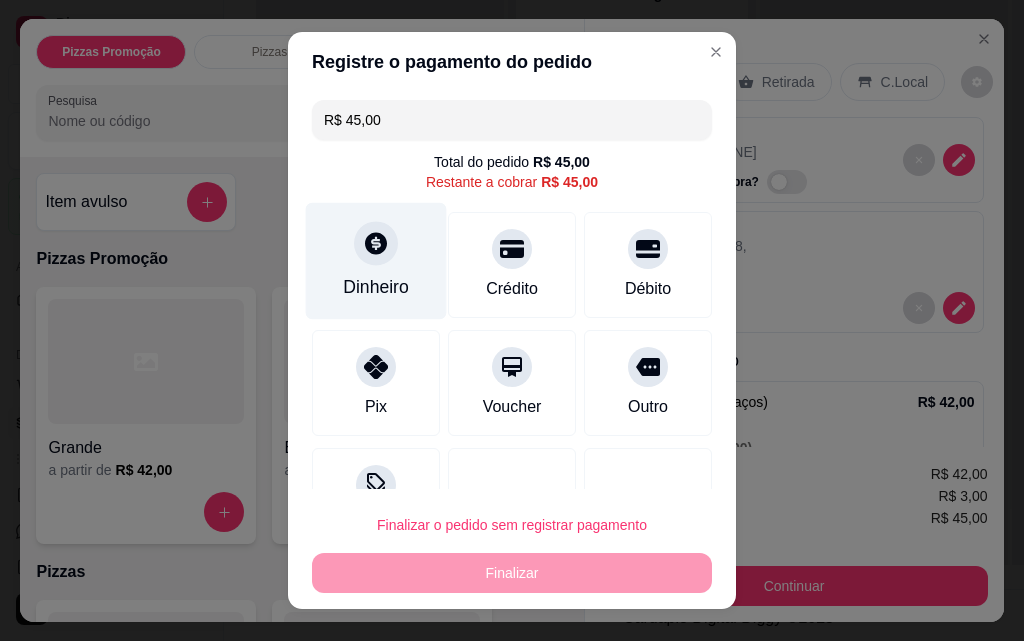 click on "Dinheiro" at bounding box center (376, 261) 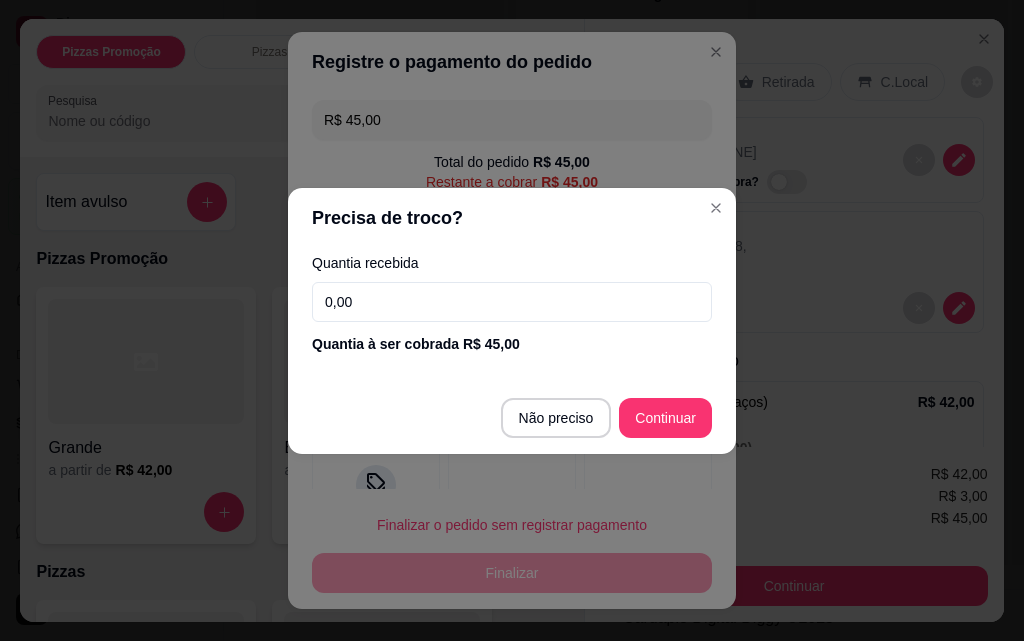 click on "0,00" at bounding box center [512, 302] 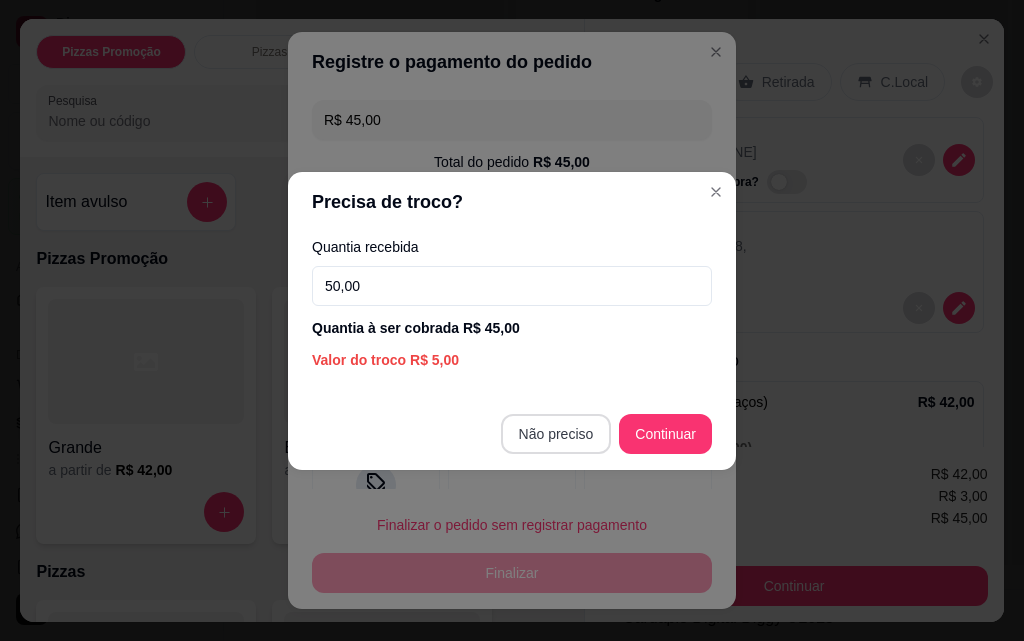 type on "50,00" 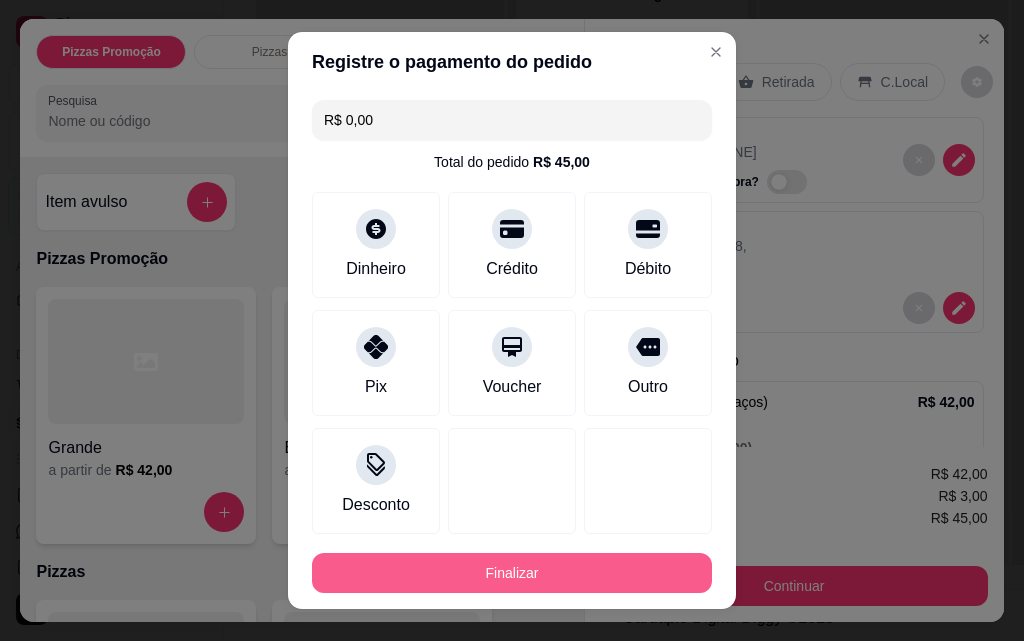 click on "Finalizar" at bounding box center [512, 573] 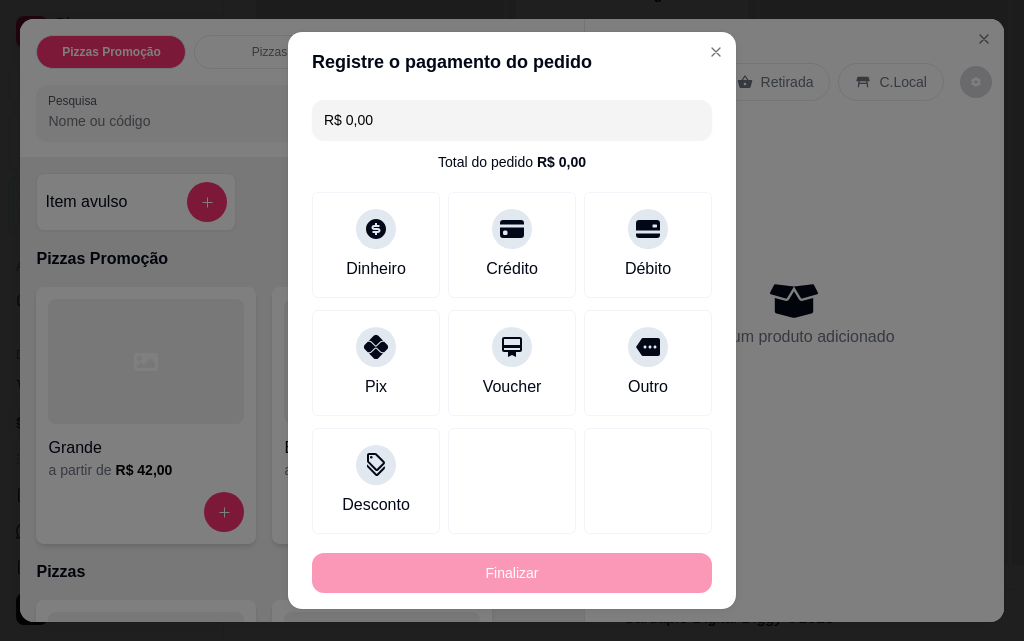 type on "-R$ 45,00" 